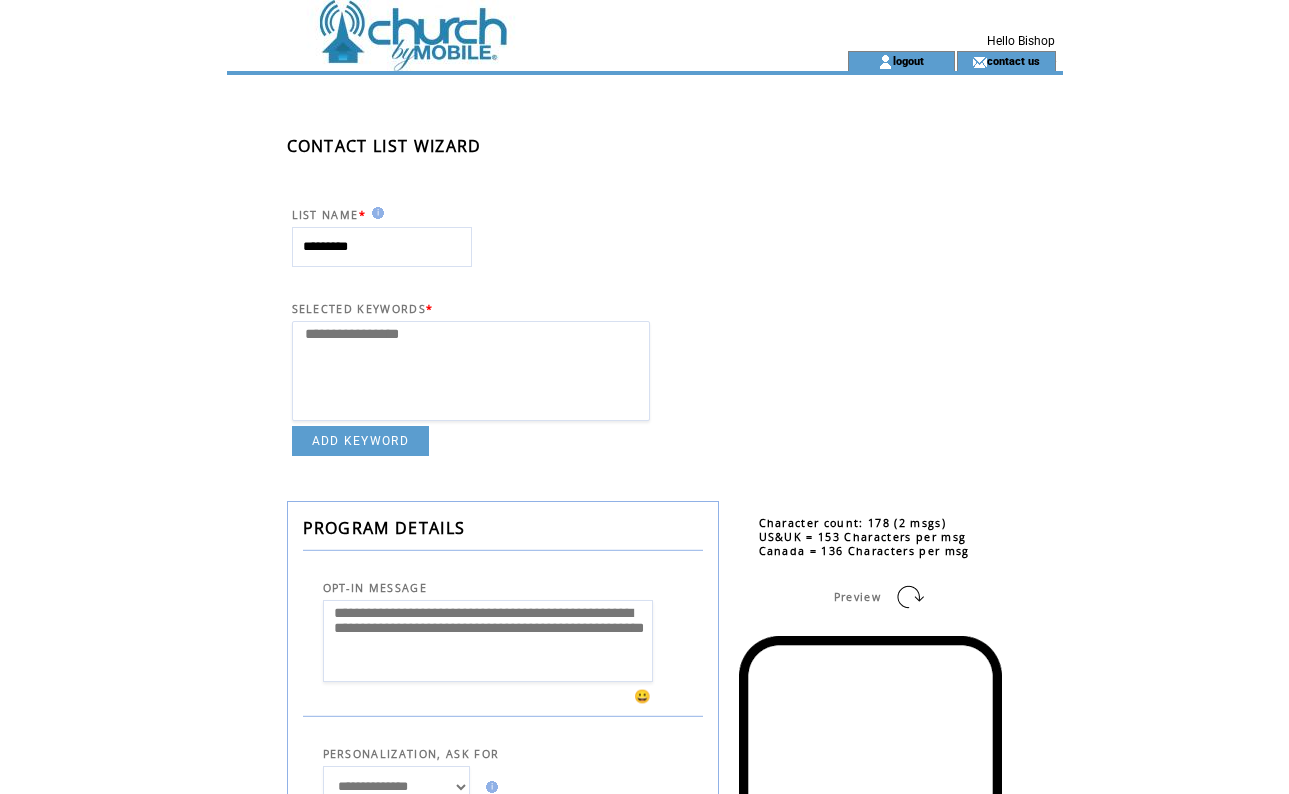 select 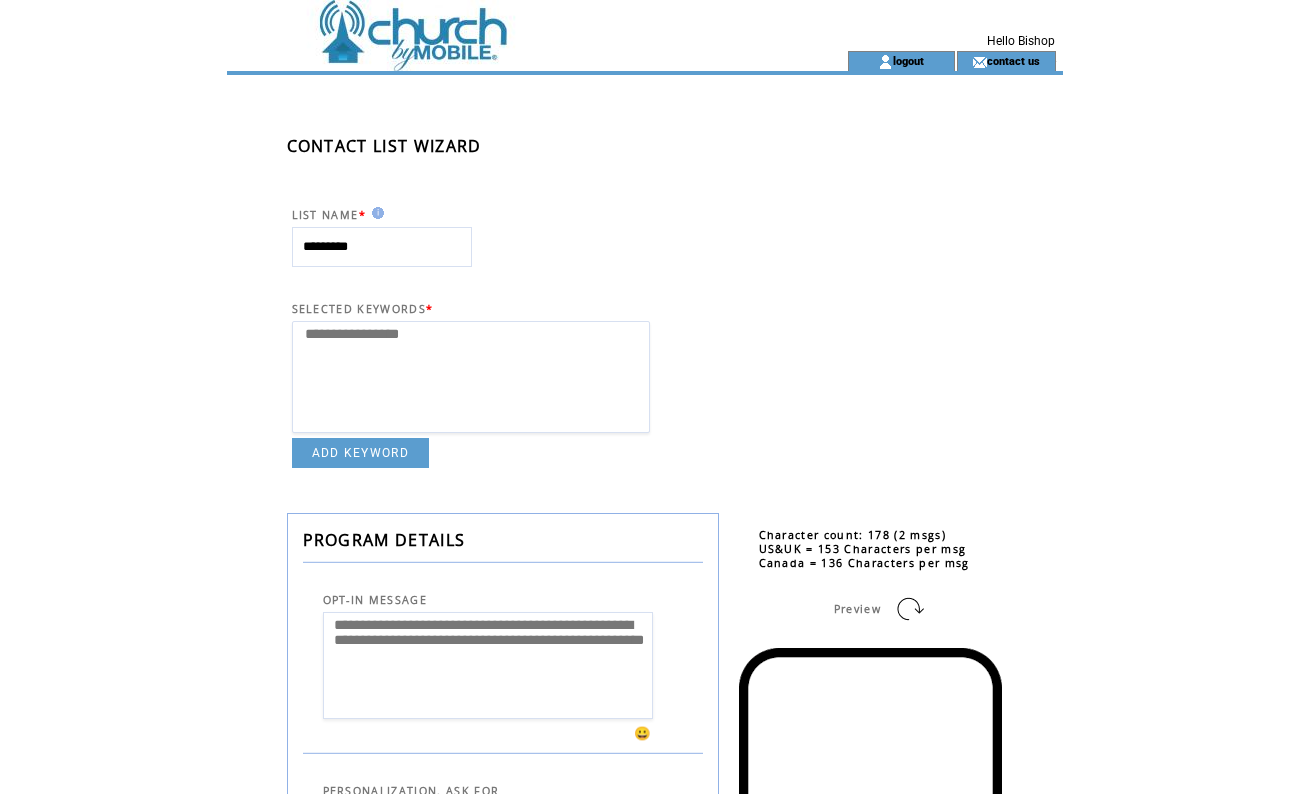 scroll, scrollTop: 0, scrollLeft: 0, axis: both 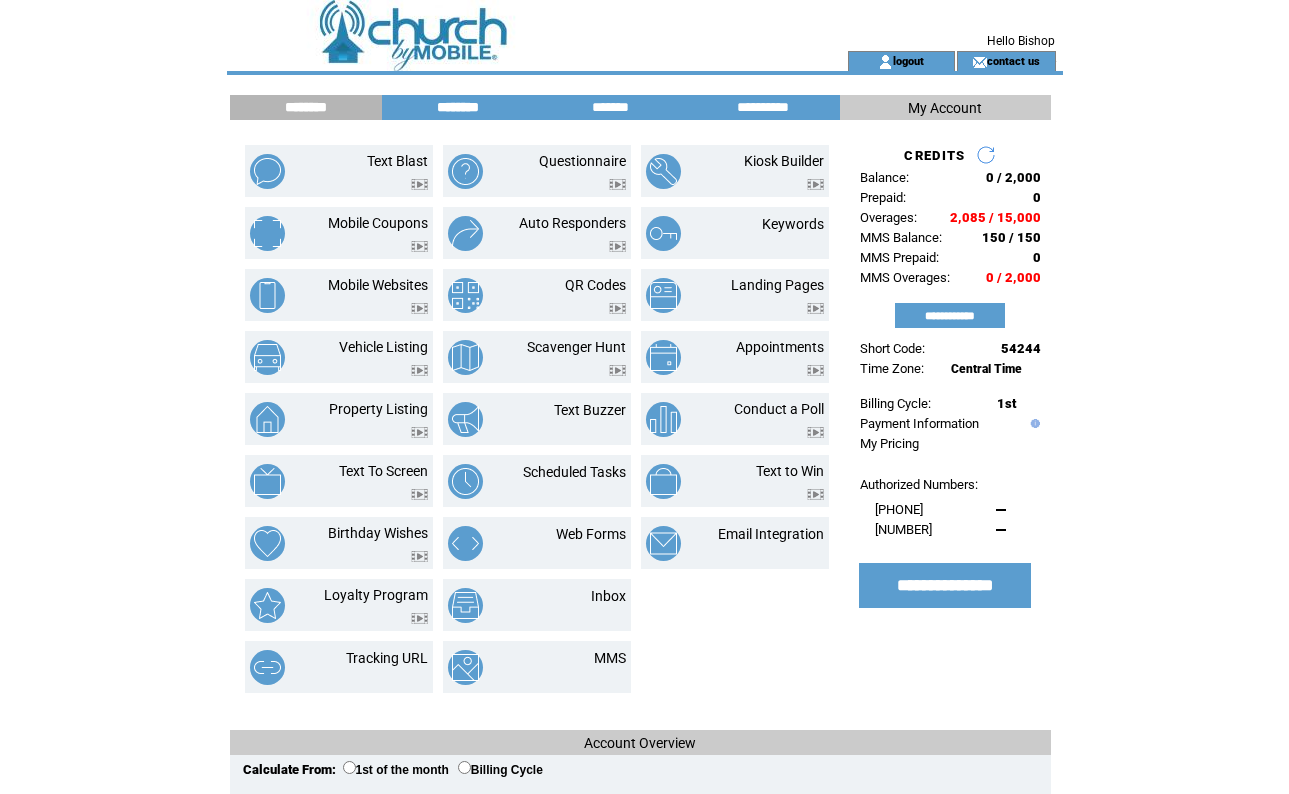 click on "********" at bounding box center [458, 107] 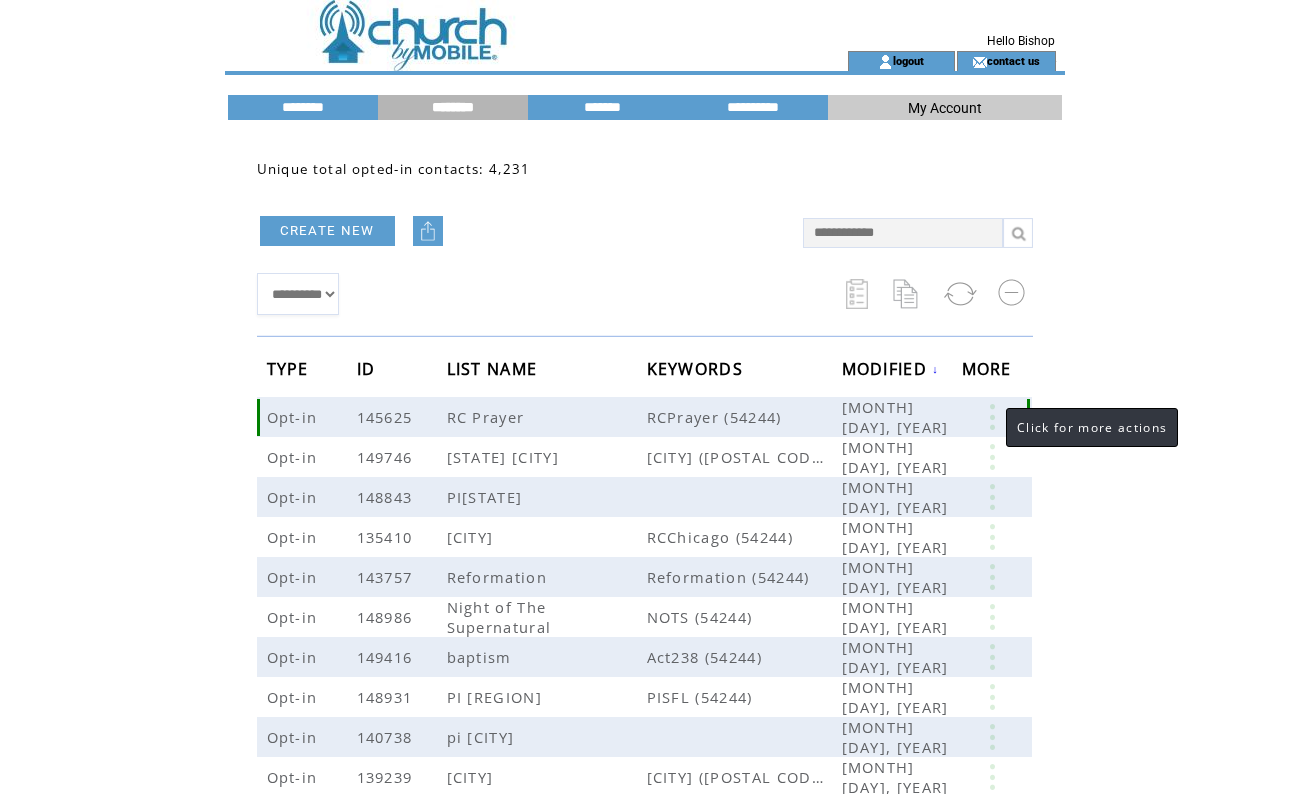 click at bounding box center (992, 417) 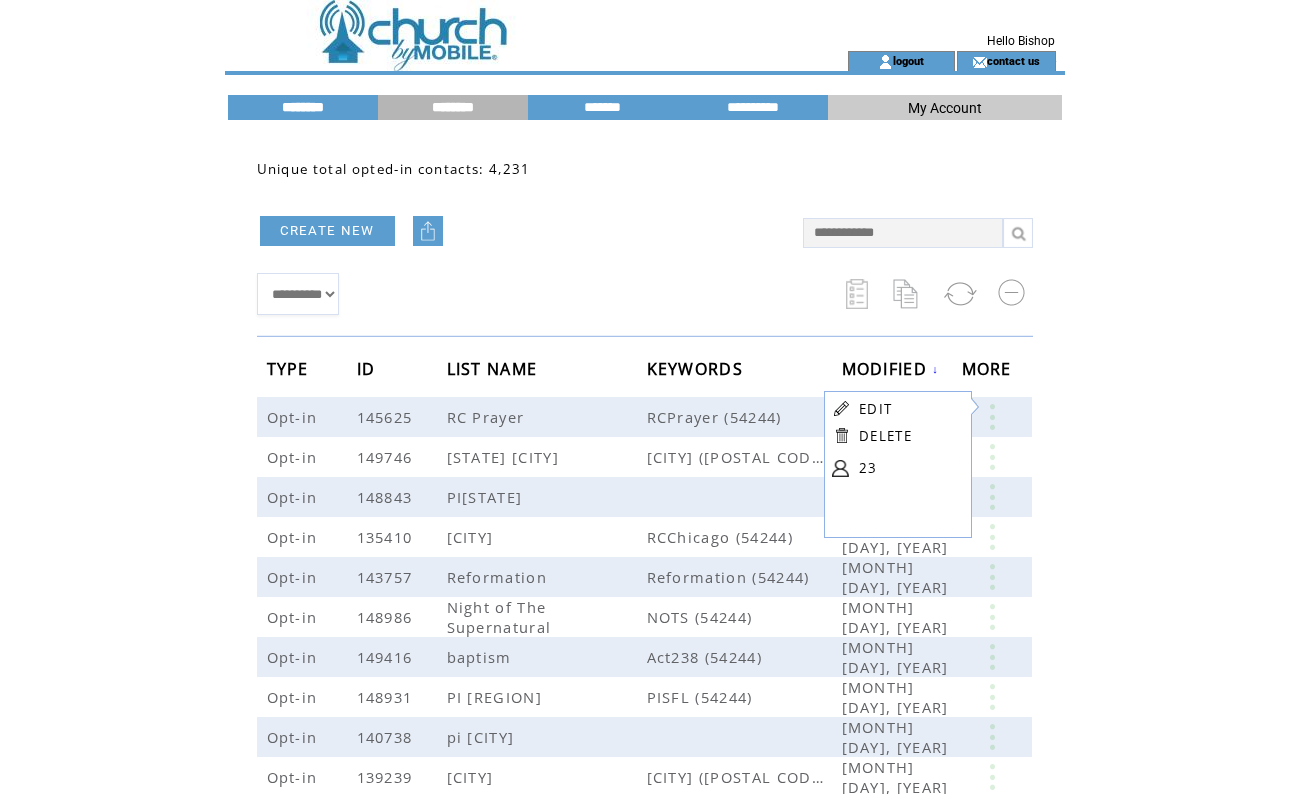 click on "********" at bounding box center (303, 107) 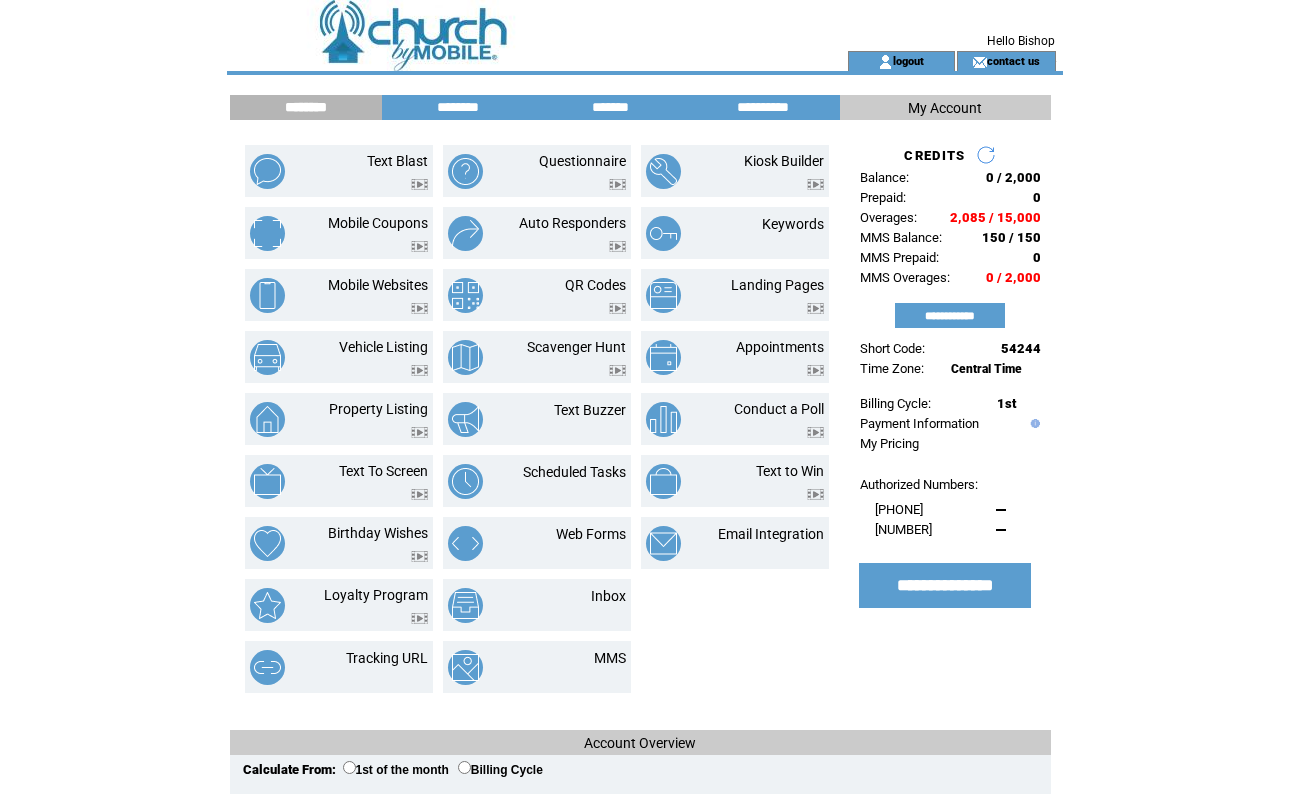 click on "*******" at bounding box center (611, 107) 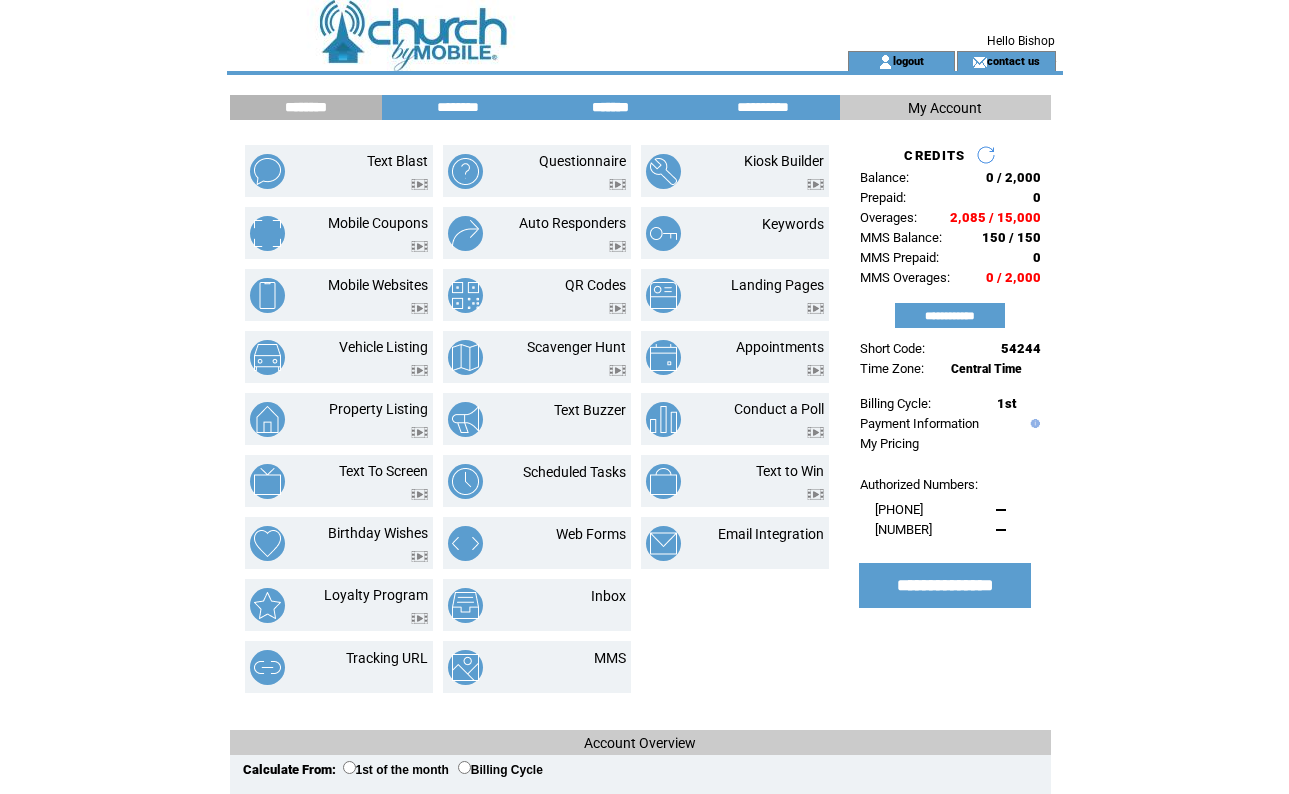 click on "*******" at bounding box center (611, 107) 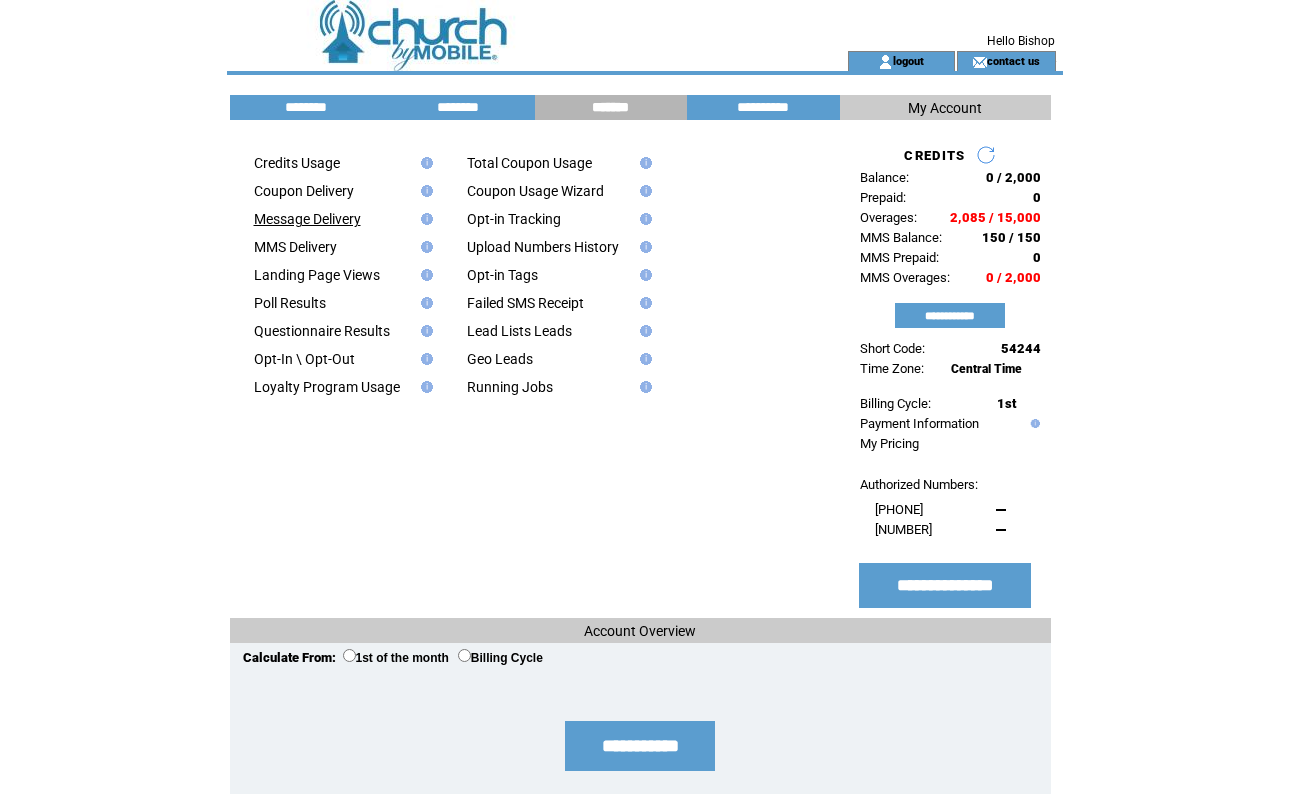 click on "Message Delivery" at bounding box center [307, 219] 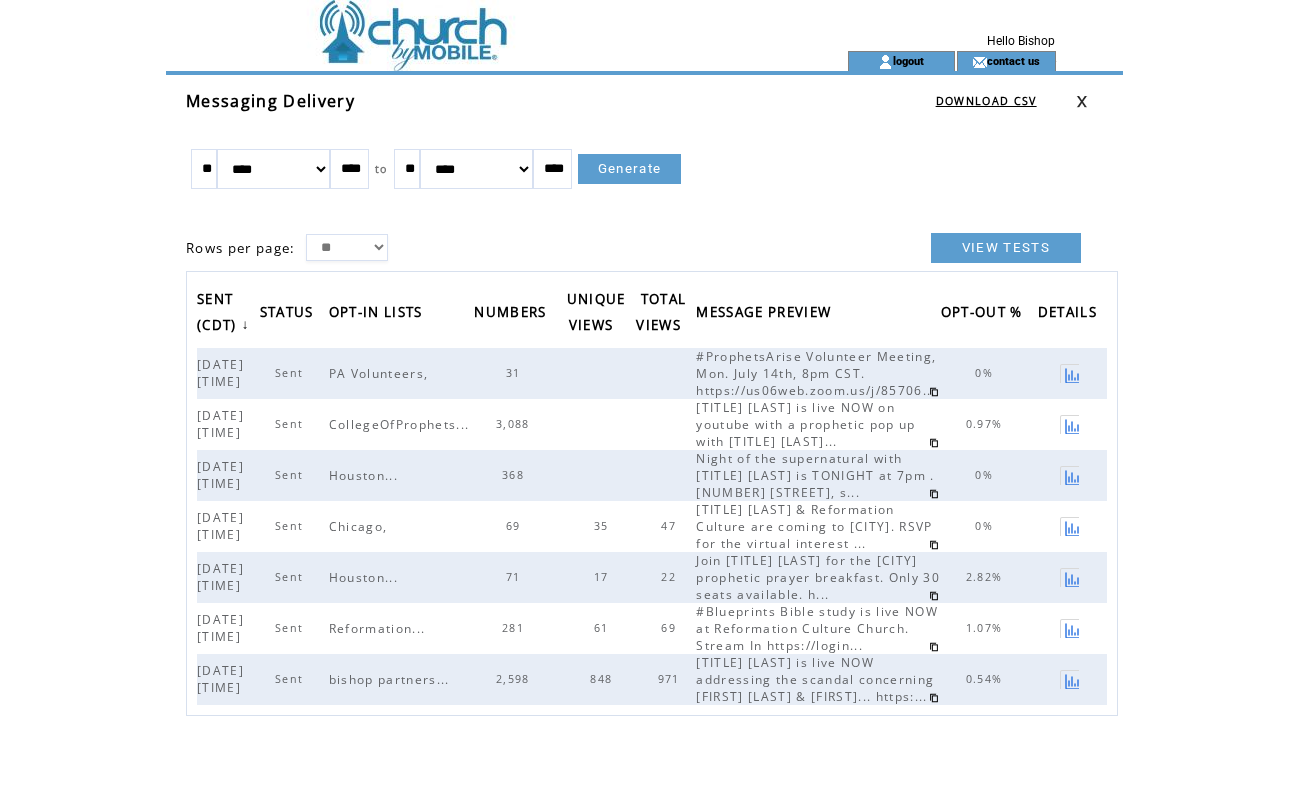 scroll, scrollTop: 0, scrollLeft: 0, axis: both 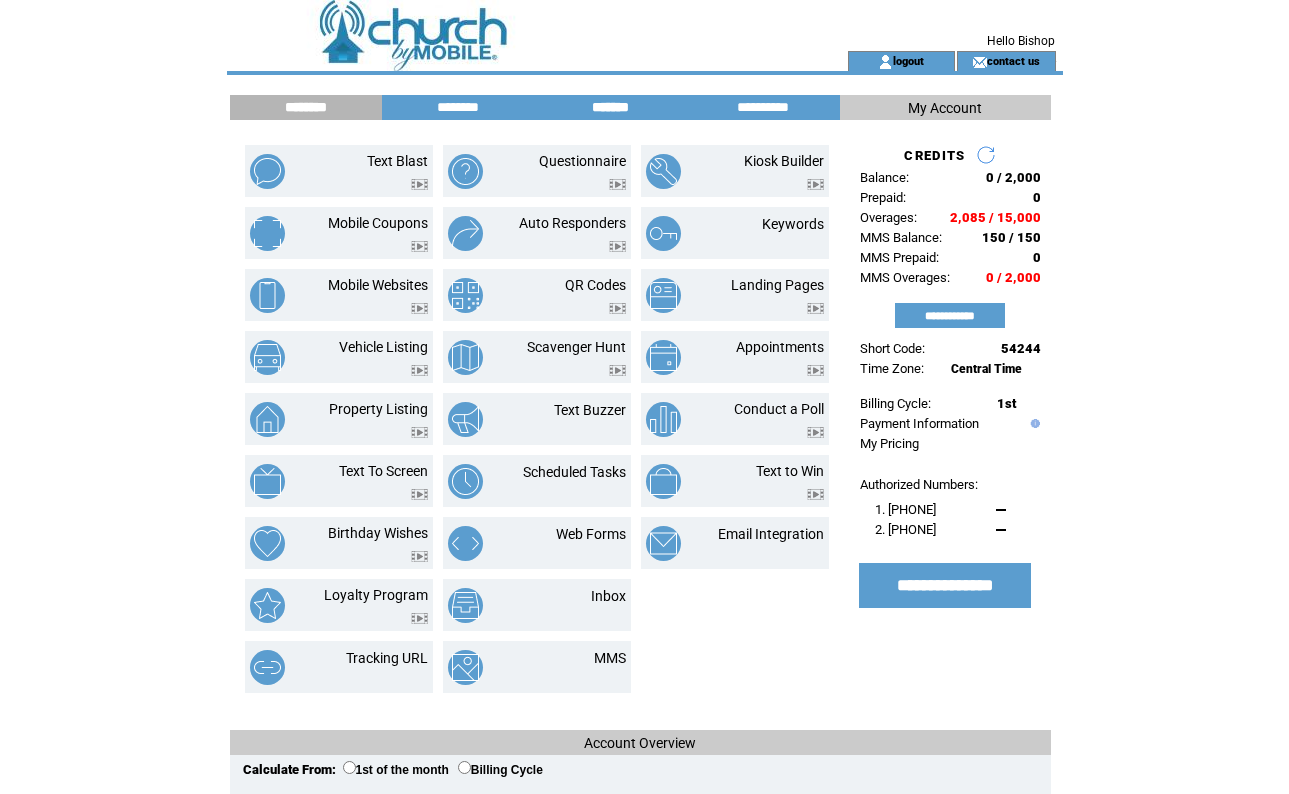 click on "*******" at bounding box center (611, 107) 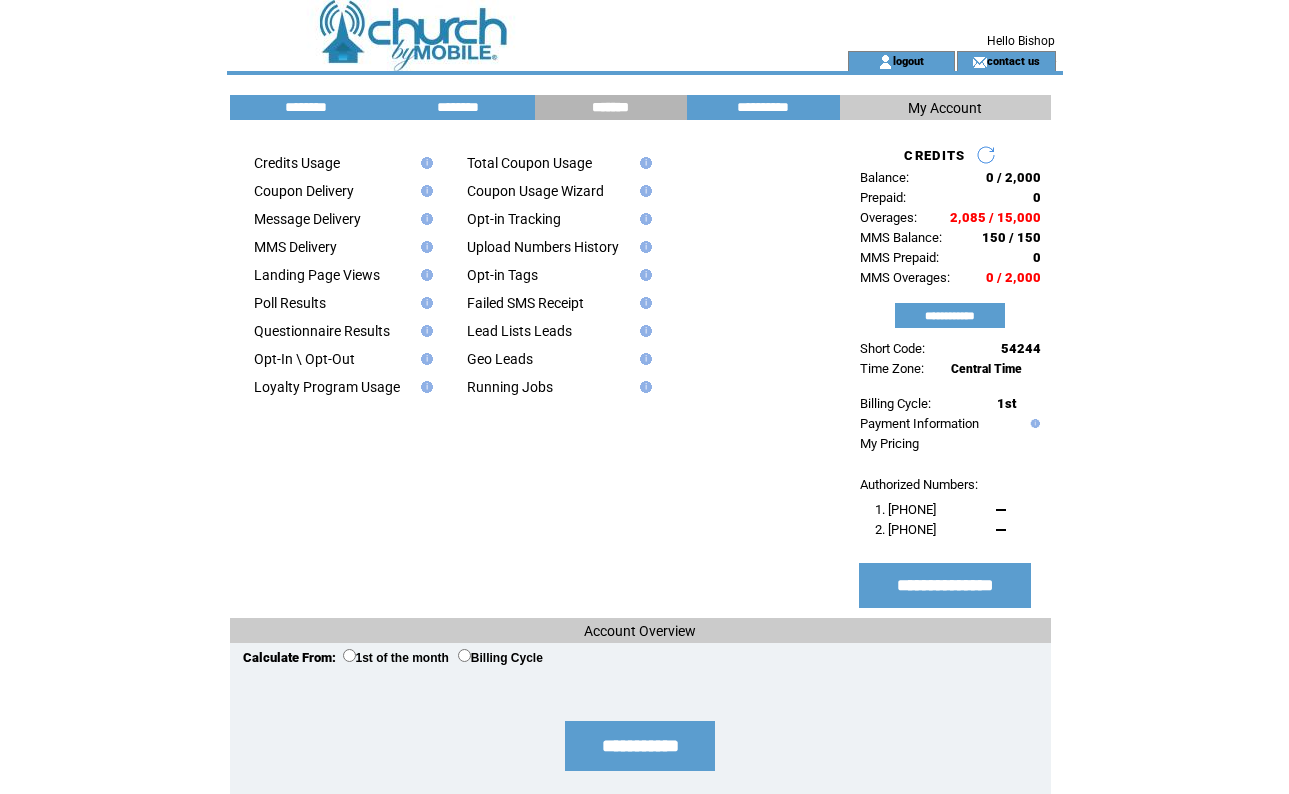 click on "********" at bounding box center [306, 107] 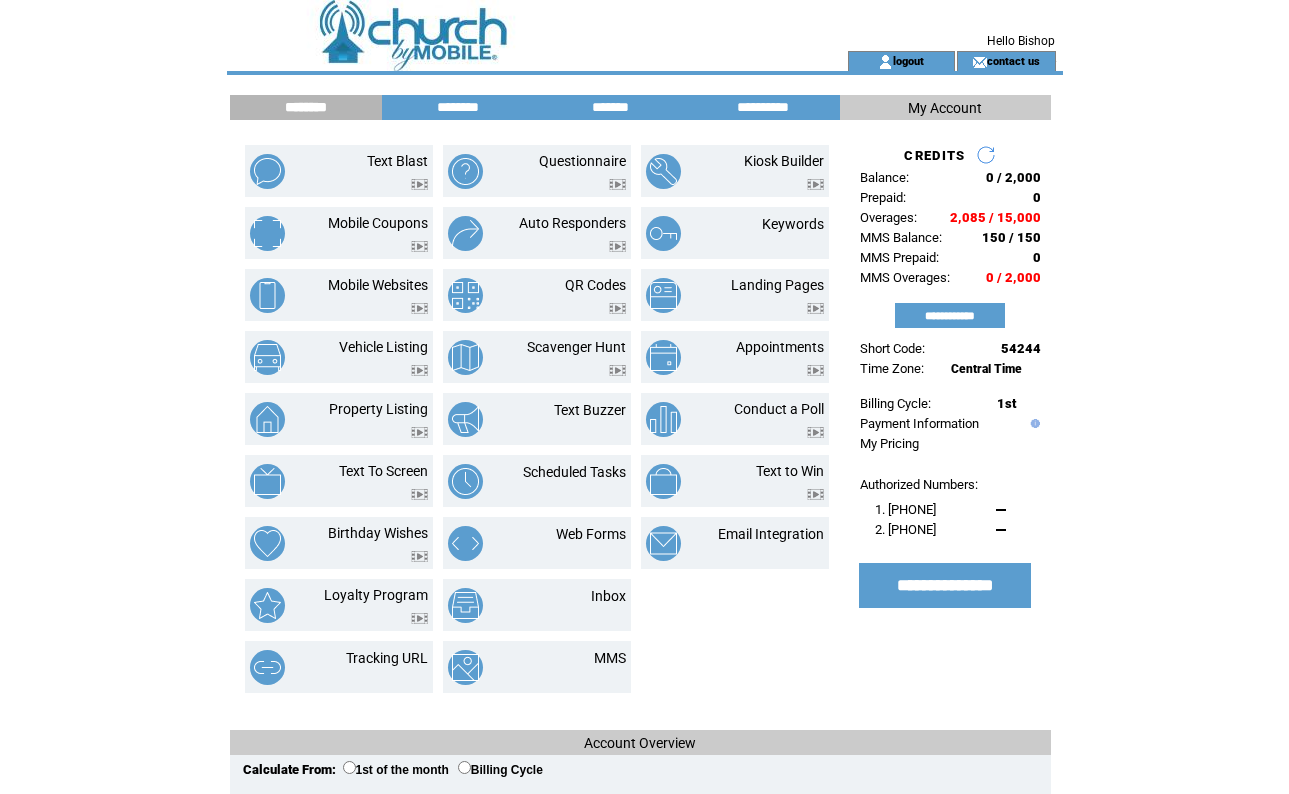 click on "********" at bounding box center (306, 107) 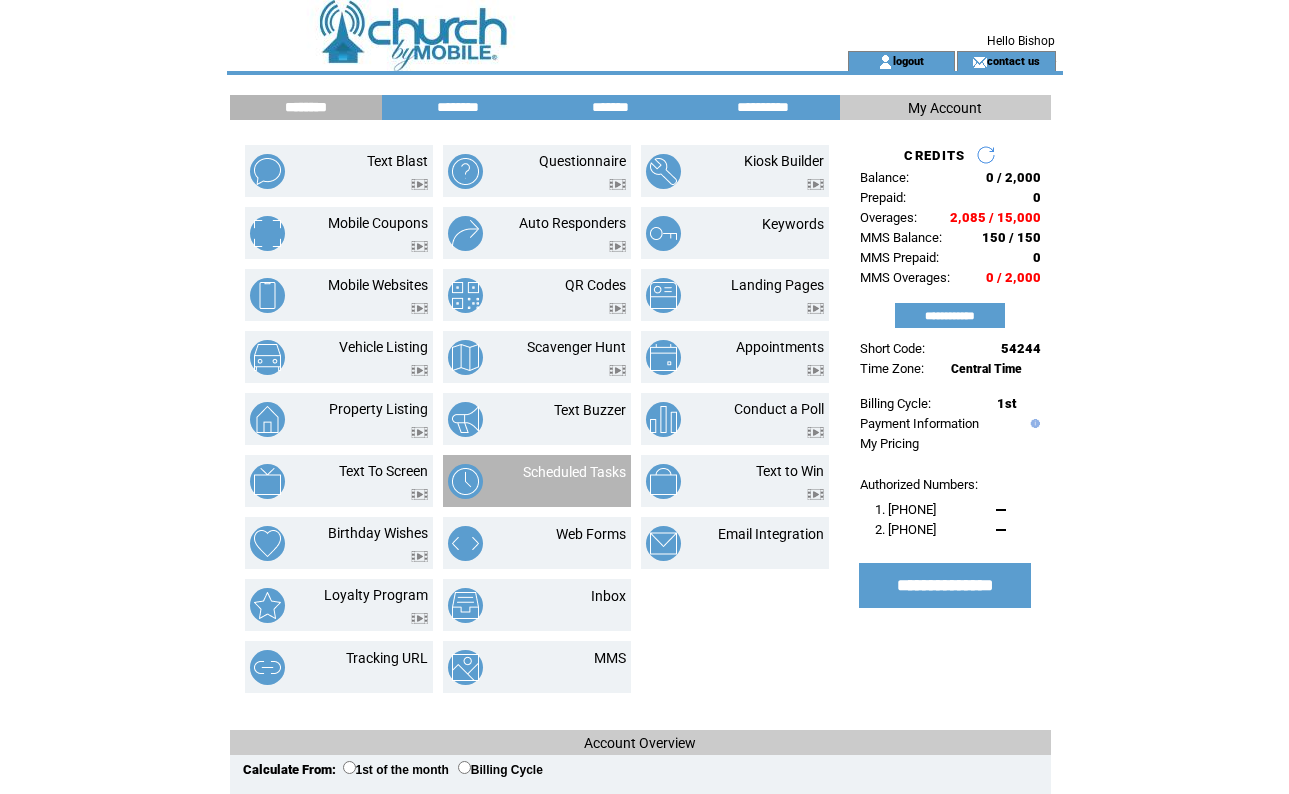 click on "Scheduled Tasks" at bounding box center [574, 472] 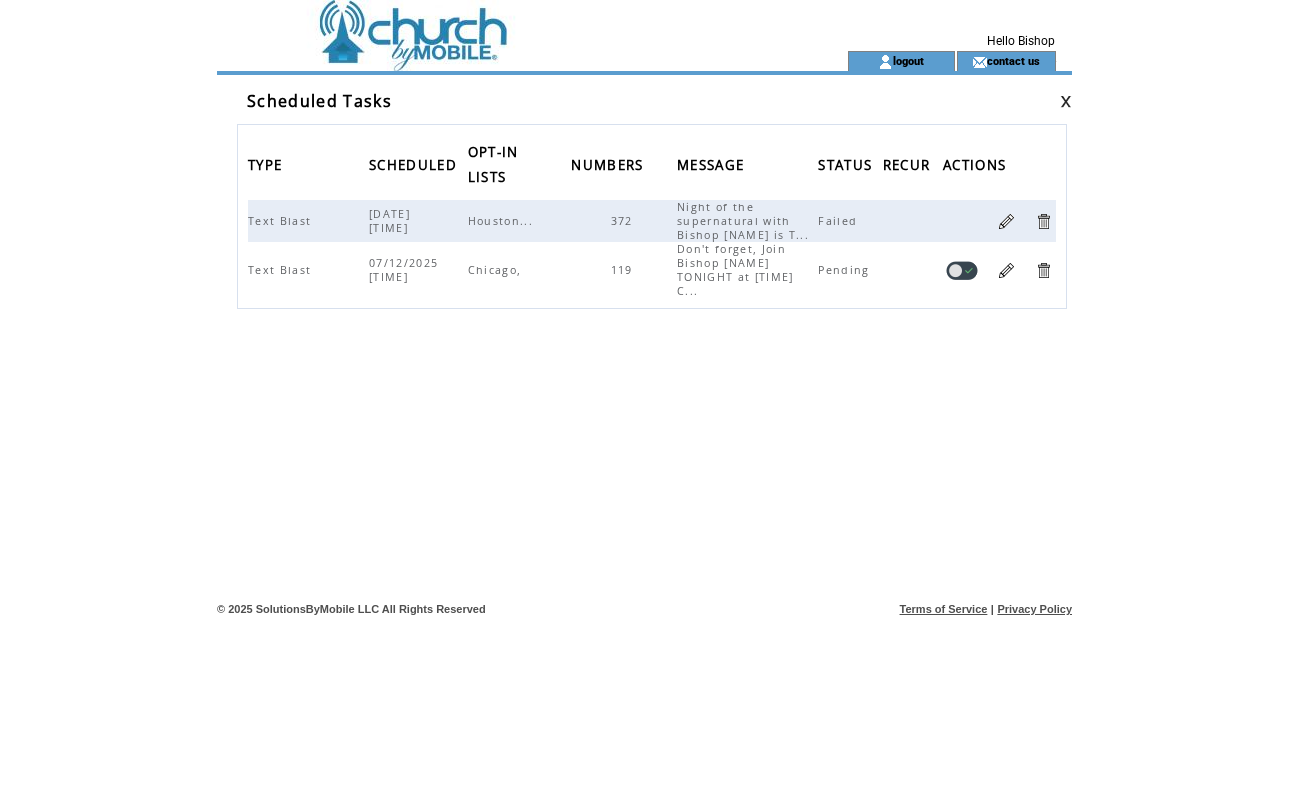 scroll, scrollTop: 0, scrollLeft: 0, axis: both 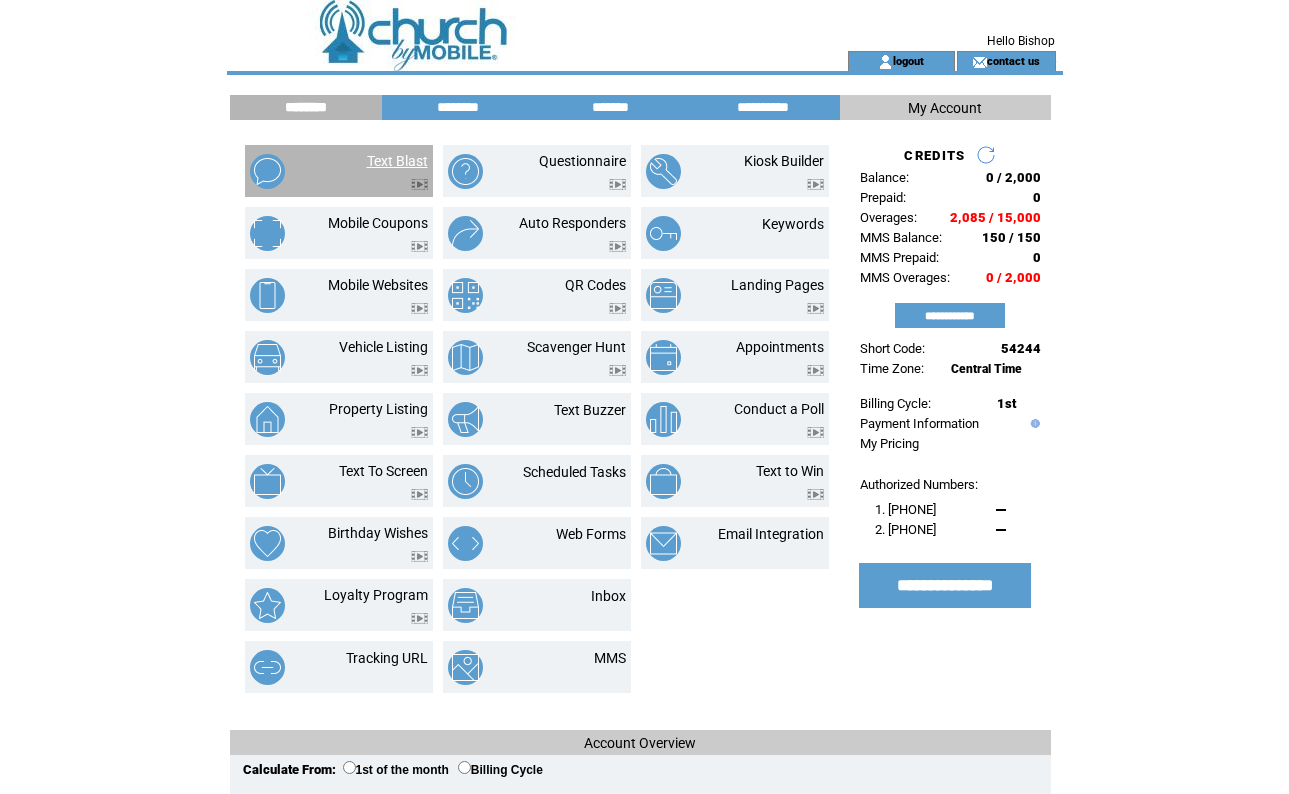 click on "Text Blast" at bounding box center [397, 161] 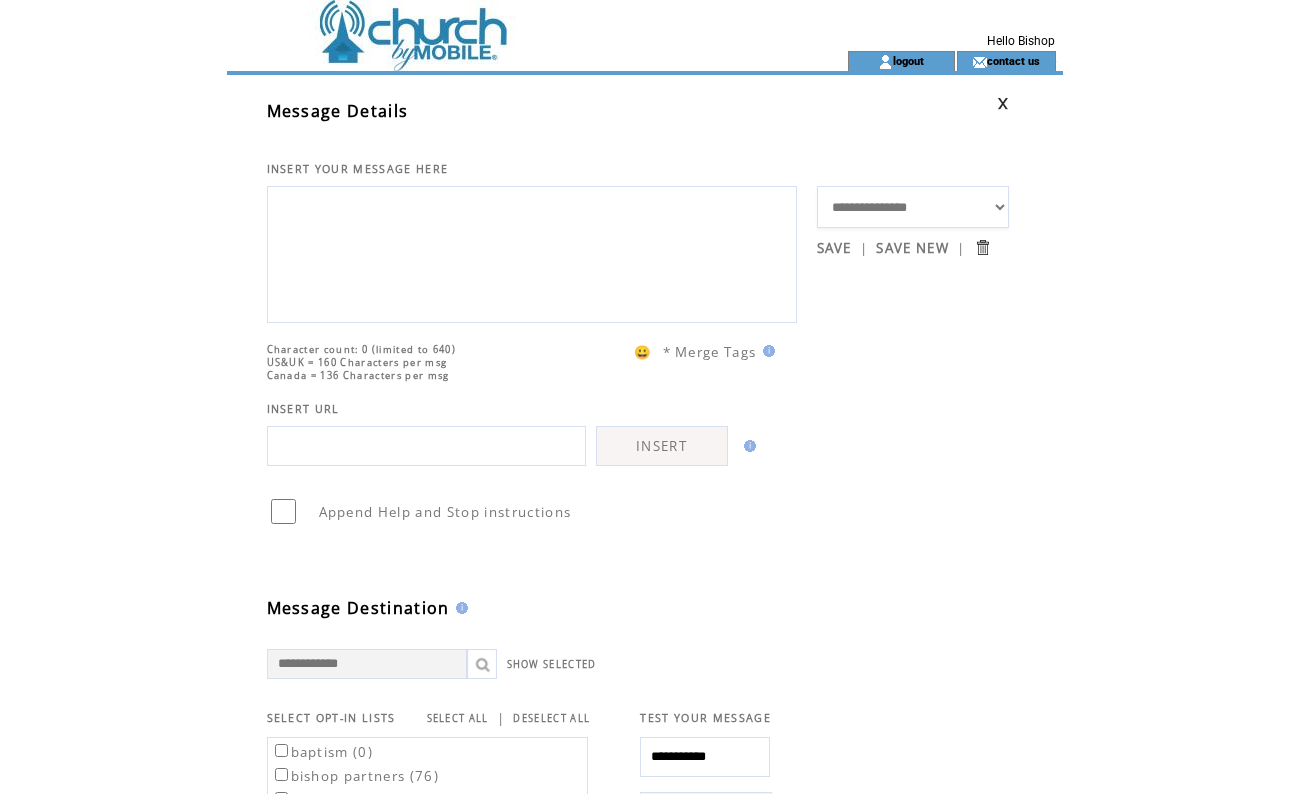 scroll, scrollTop: 0, scrollLeft: 0, axis: both 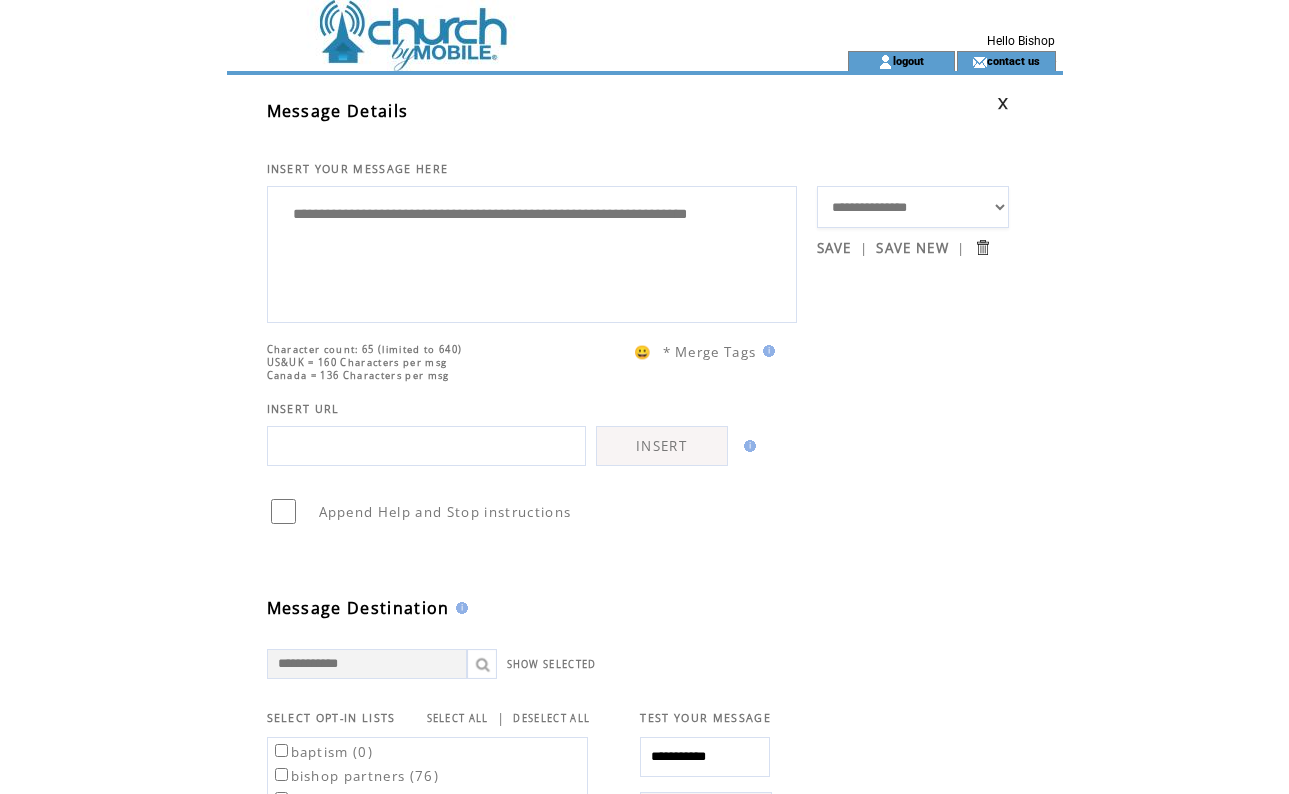 click on "**********" at bounding box center (532, 252) 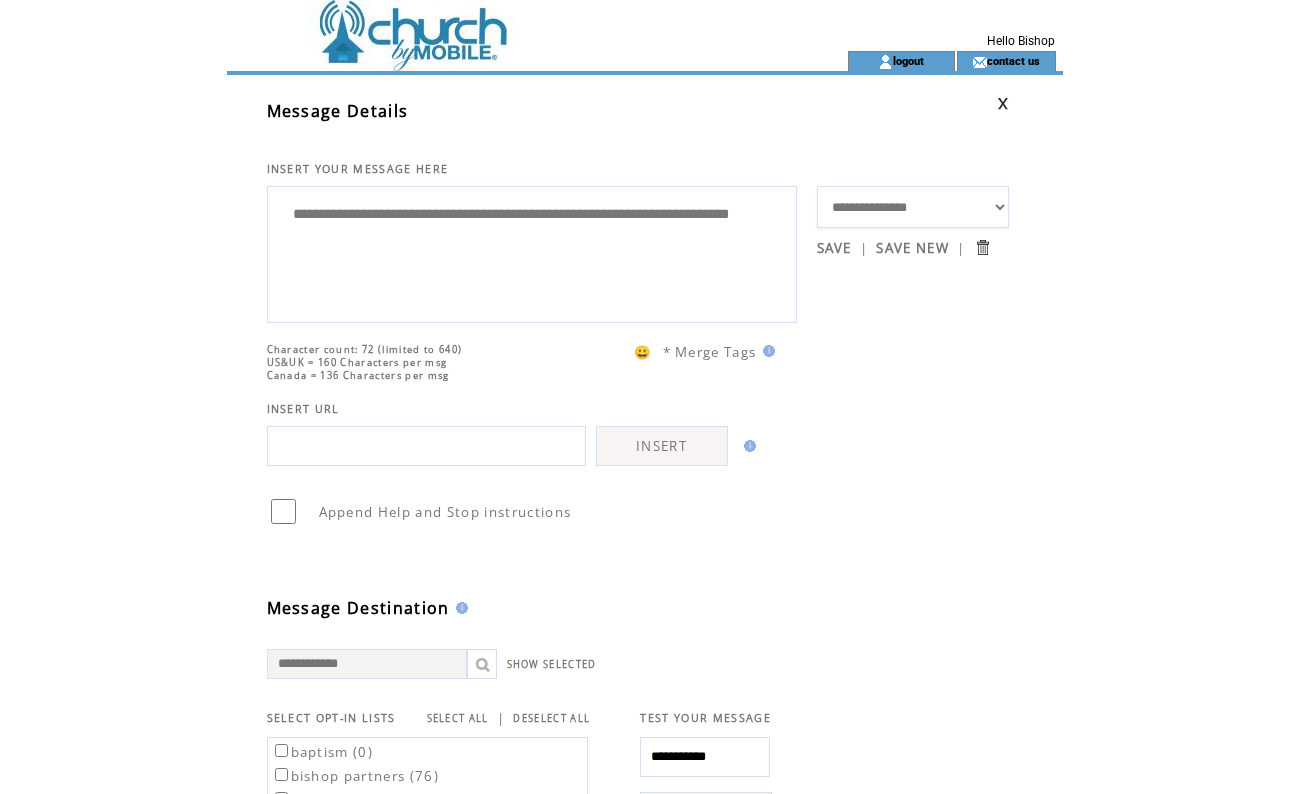 click on "**********" at bounding box center [532, 252] 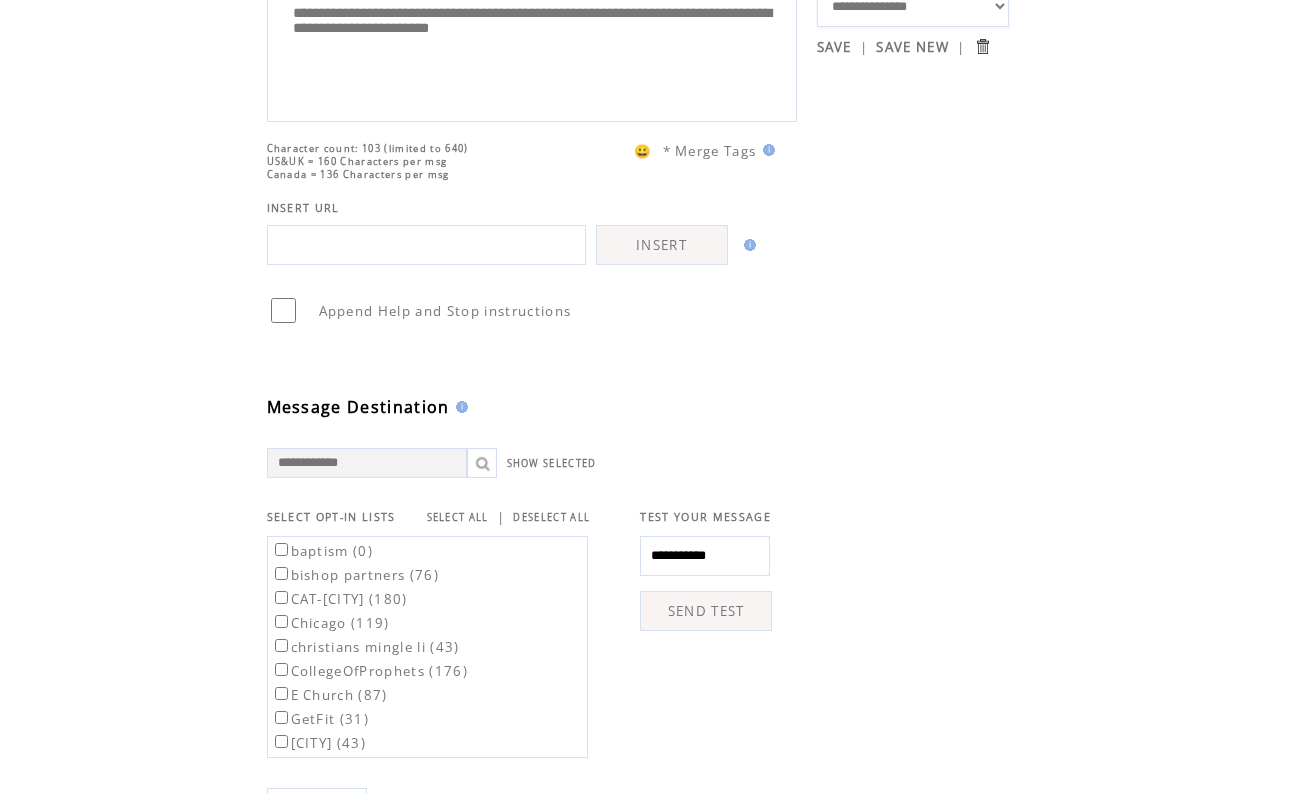 scroll, scrollTop: 367, scrollLeft: 0, axis: vertical 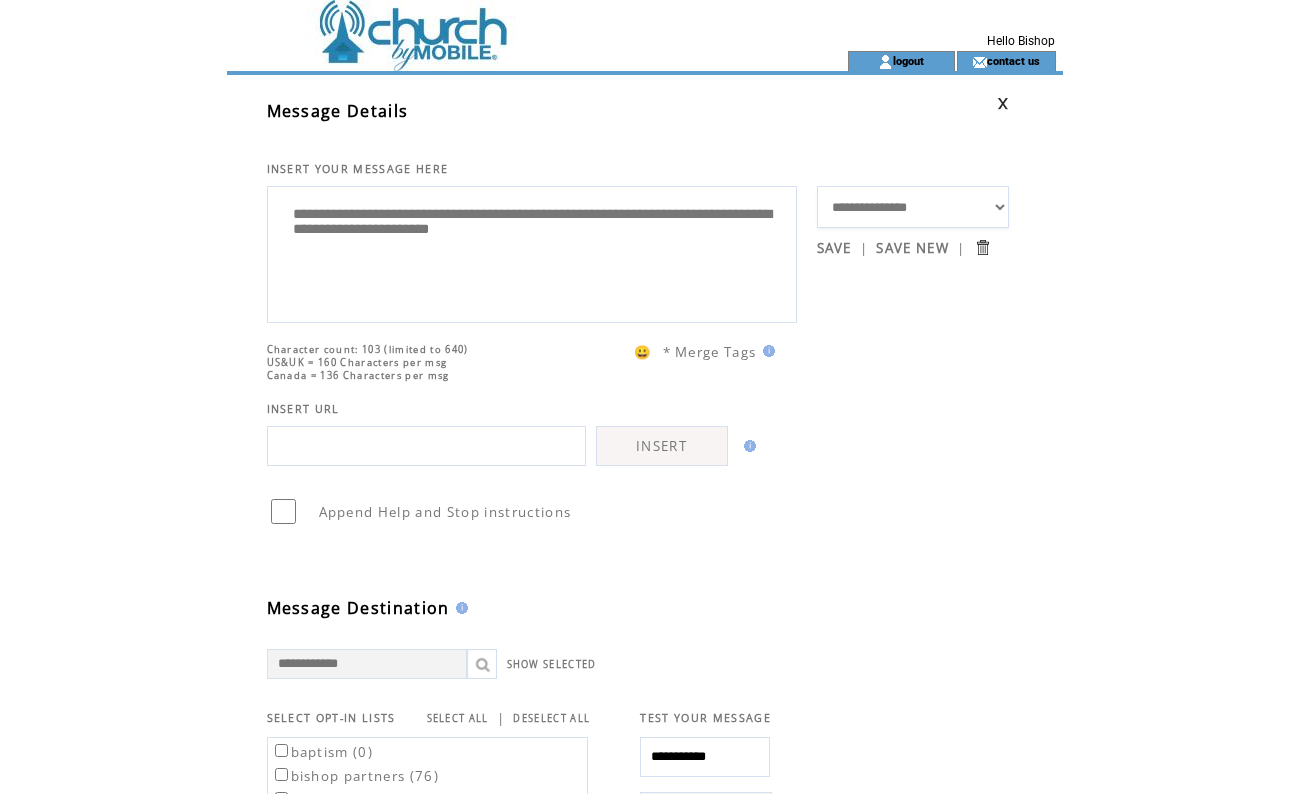 drag, startPoint x: 729, startPoint y: 245, endPoint x: 264, endPoint y: 176, distance: 470.0915 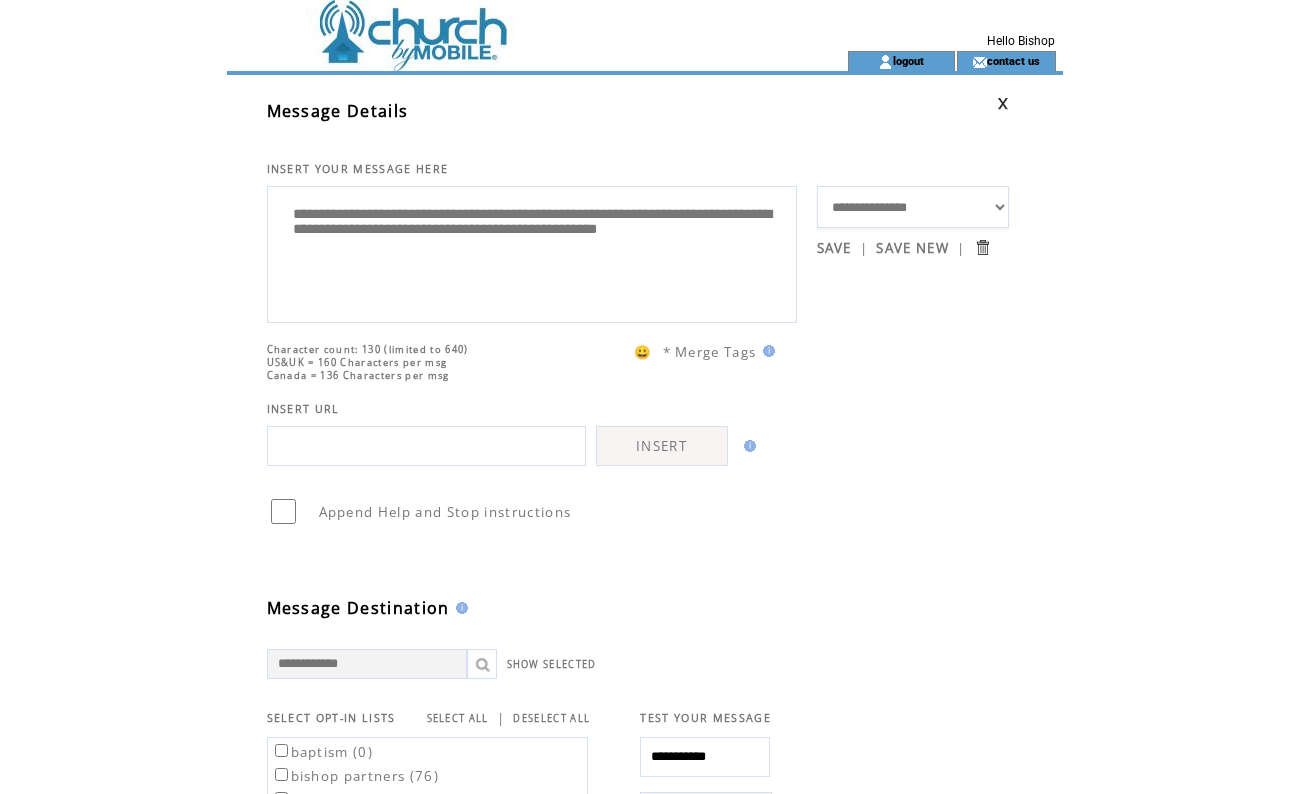 type on "**********" 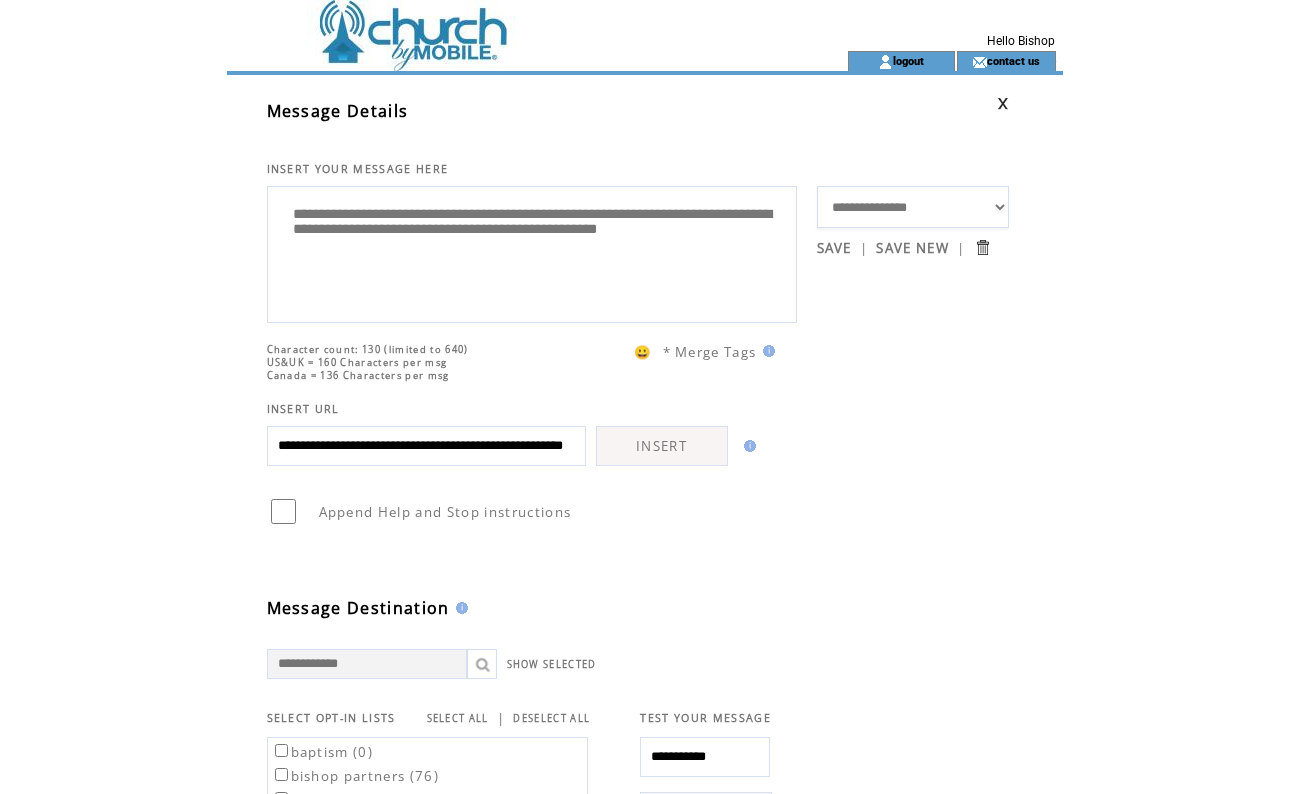 scroll, scrollTop: 0, scrollLeft: 153, axis: horizontal 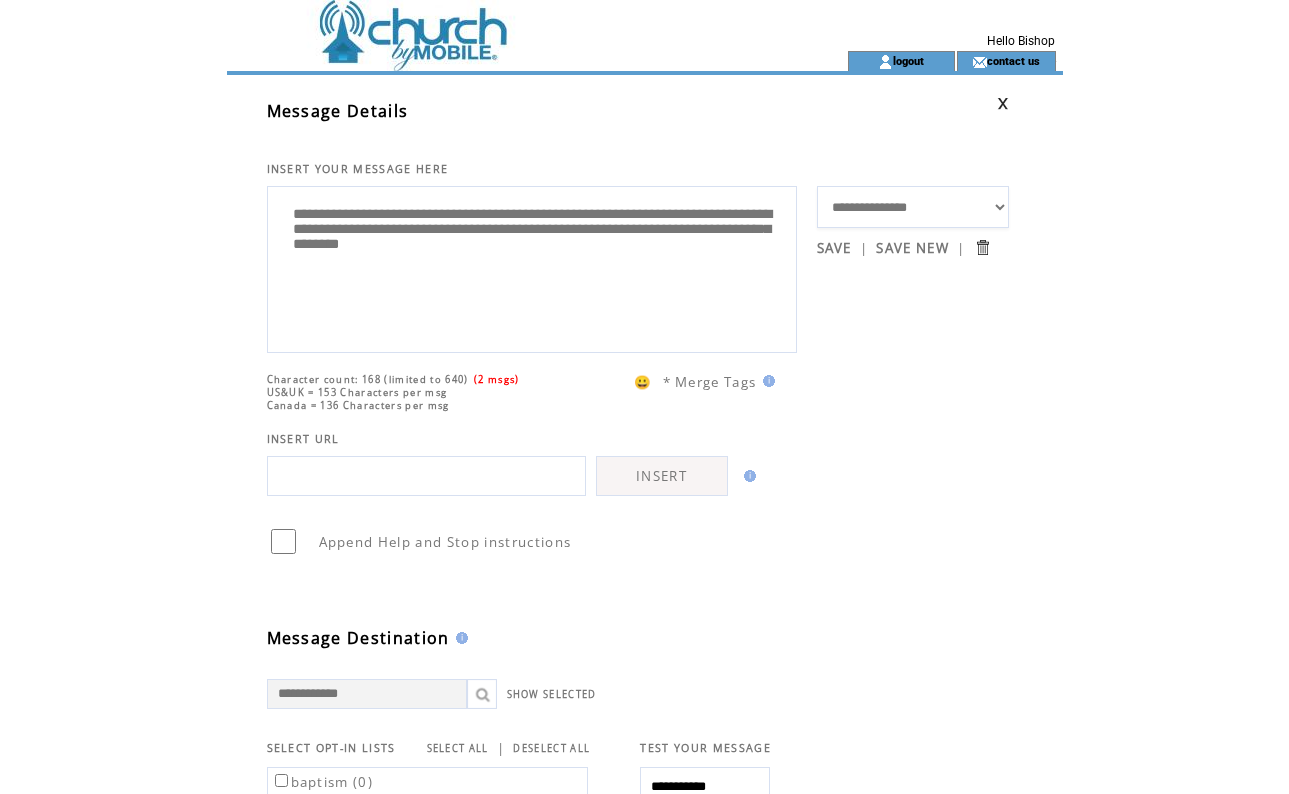 drag, startPoint x: 648, startPoint y: 279, endPoint x: 274, endPoint y: 261, distance: 374.4329 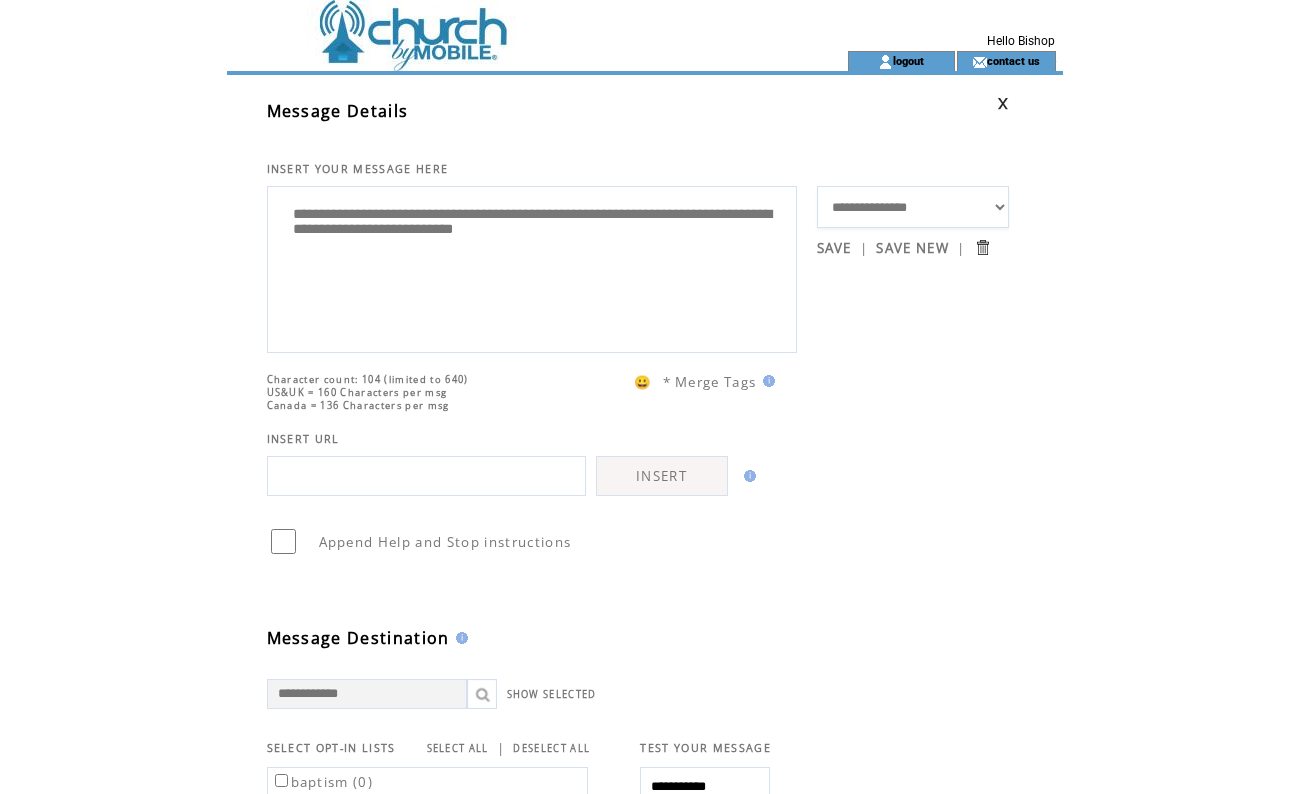 drag, startPoint x: 724, startPoint y: 238, endPoint x: 190, endPoint y: 189, distance: 536.2434 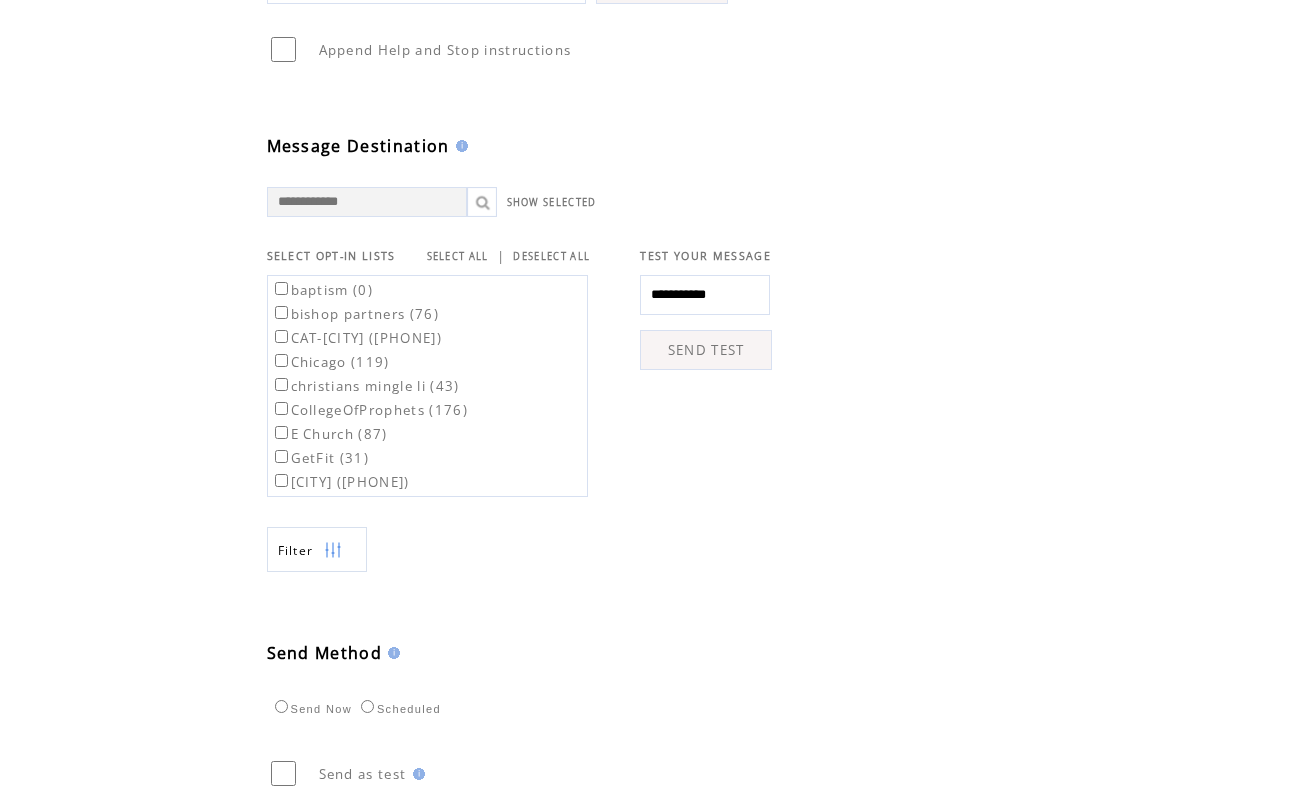 scroll, scrollTop: 647, scrollLeft: 0, axis: vertical 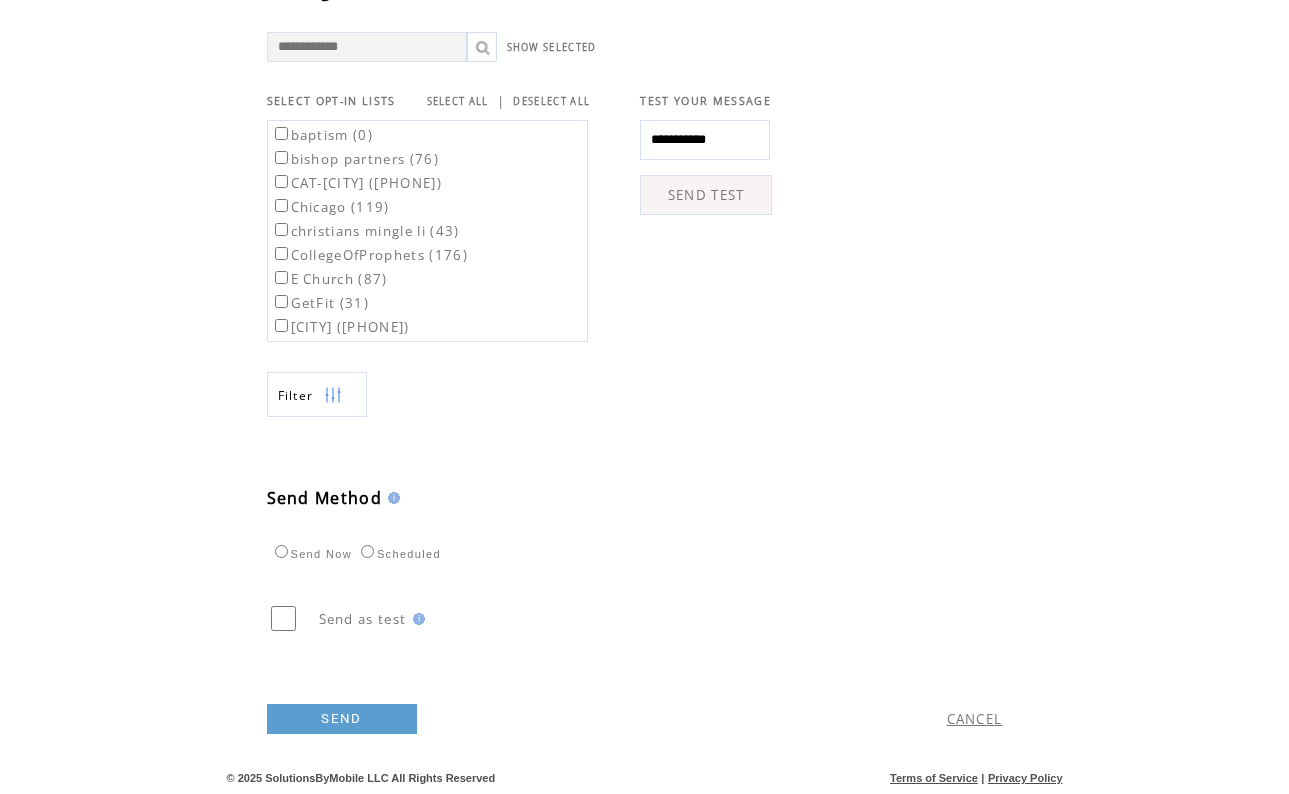 type on "**********" 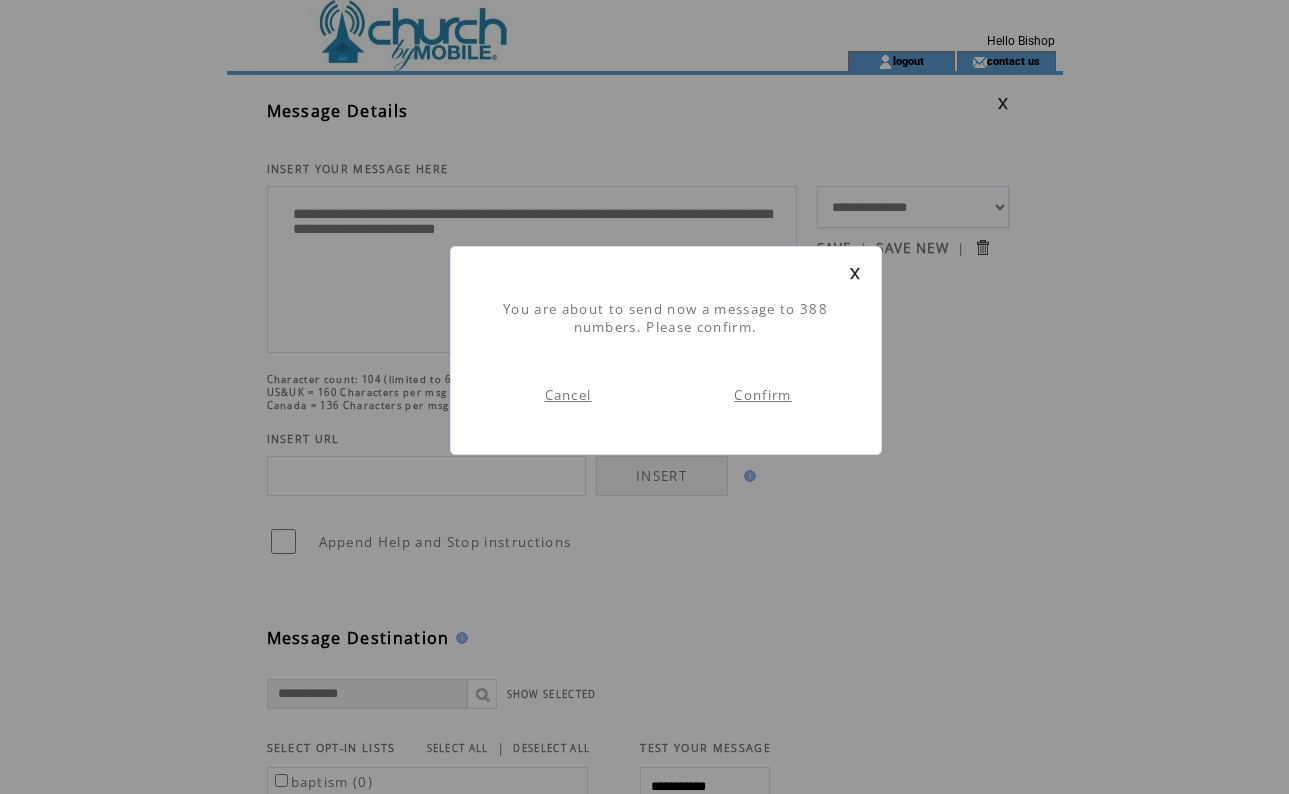 scroll, scrollTop: 1, scrollLeft: 0, axis: vertical 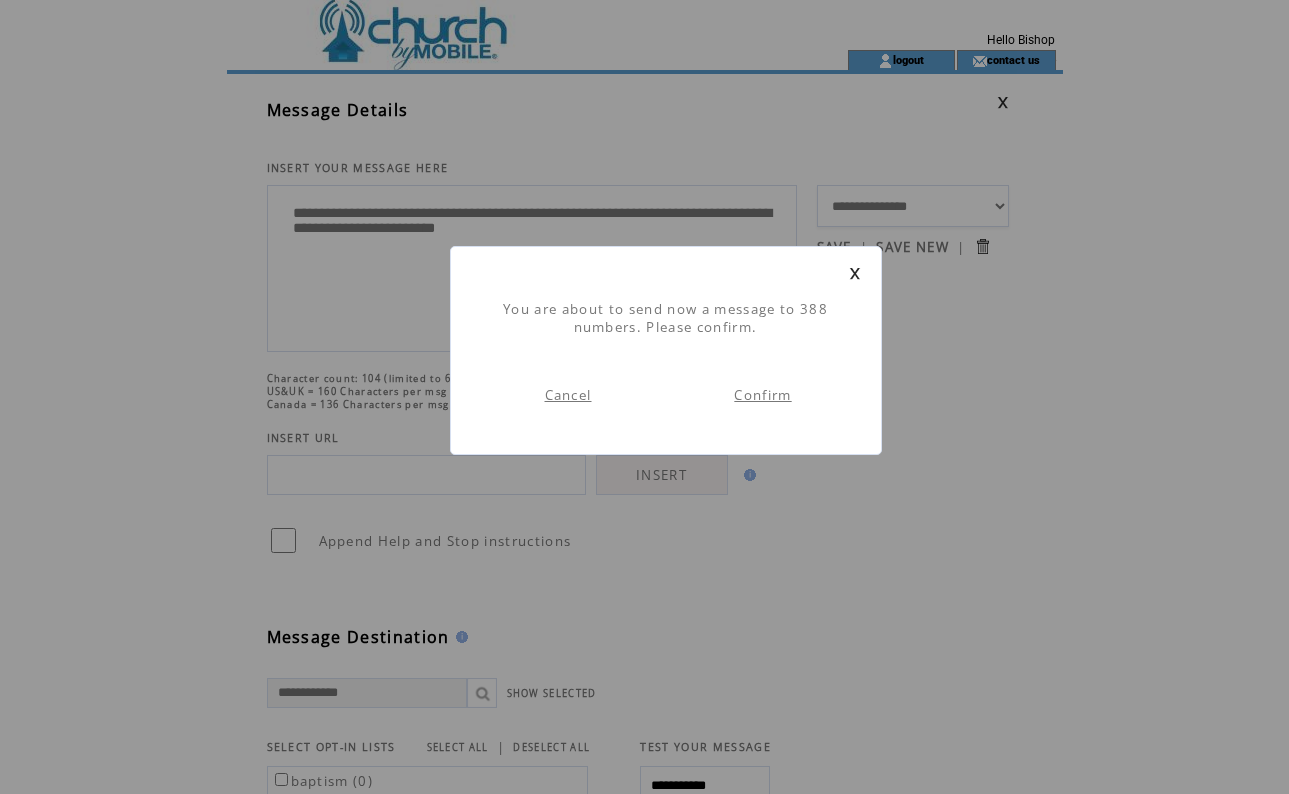 click on "Confirm" at bounding box center (762, 395) 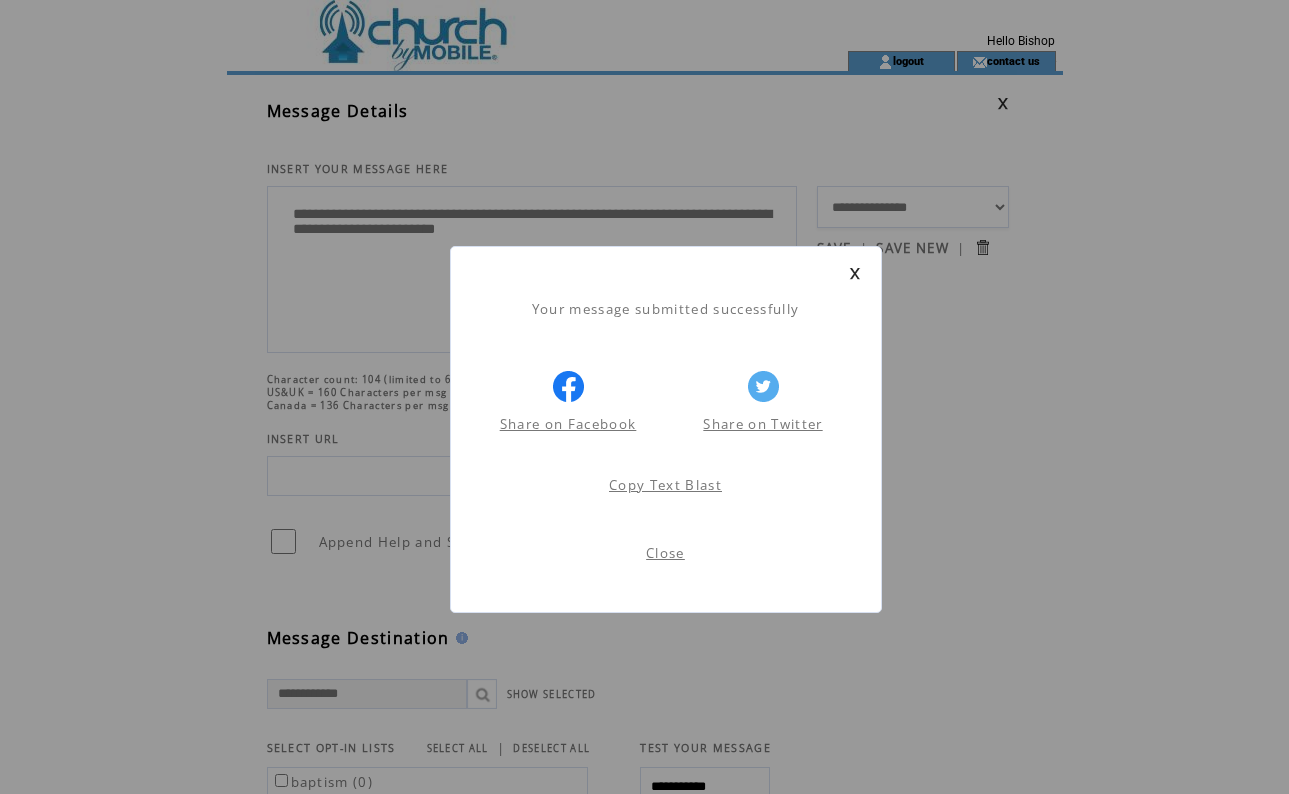 scroll, scrollTop: 1, scrollLeft: 0, axis: vertical 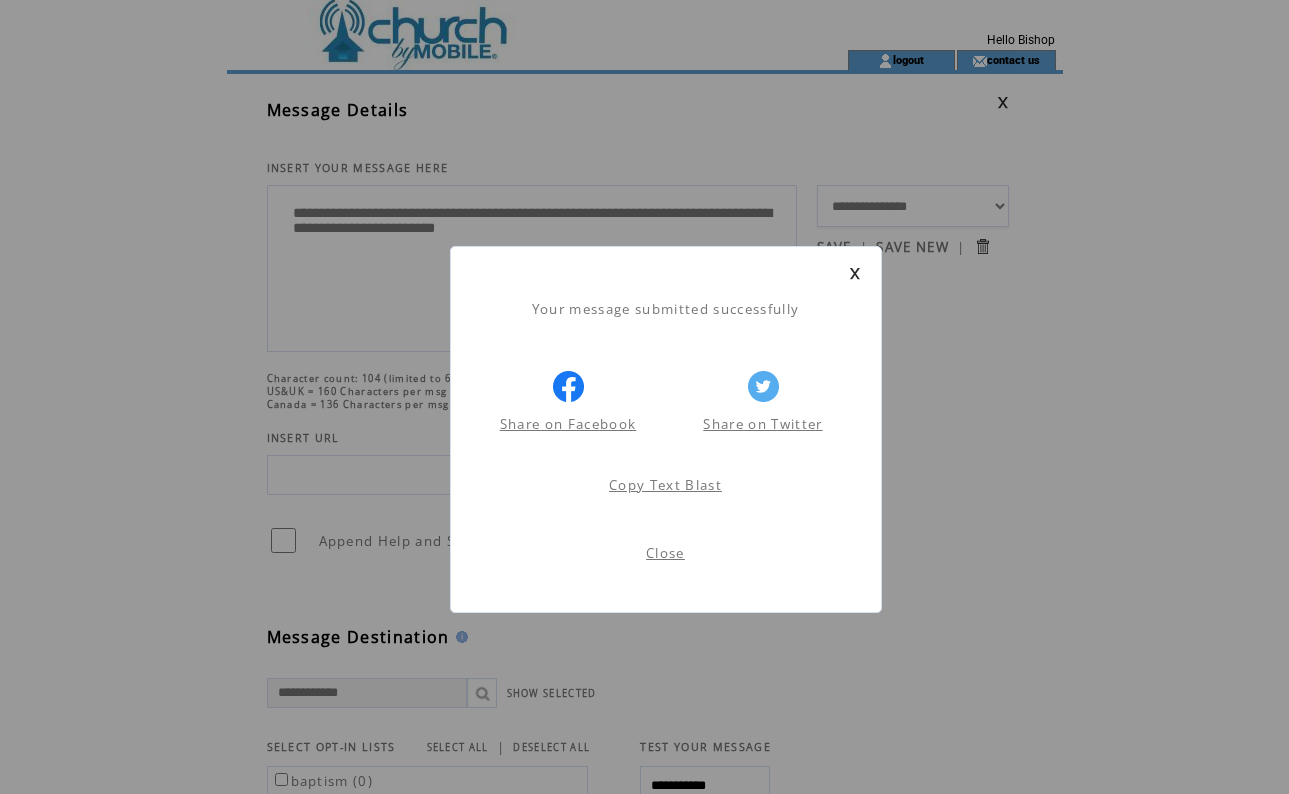 click on "Close" at bounding box center (665, 553) 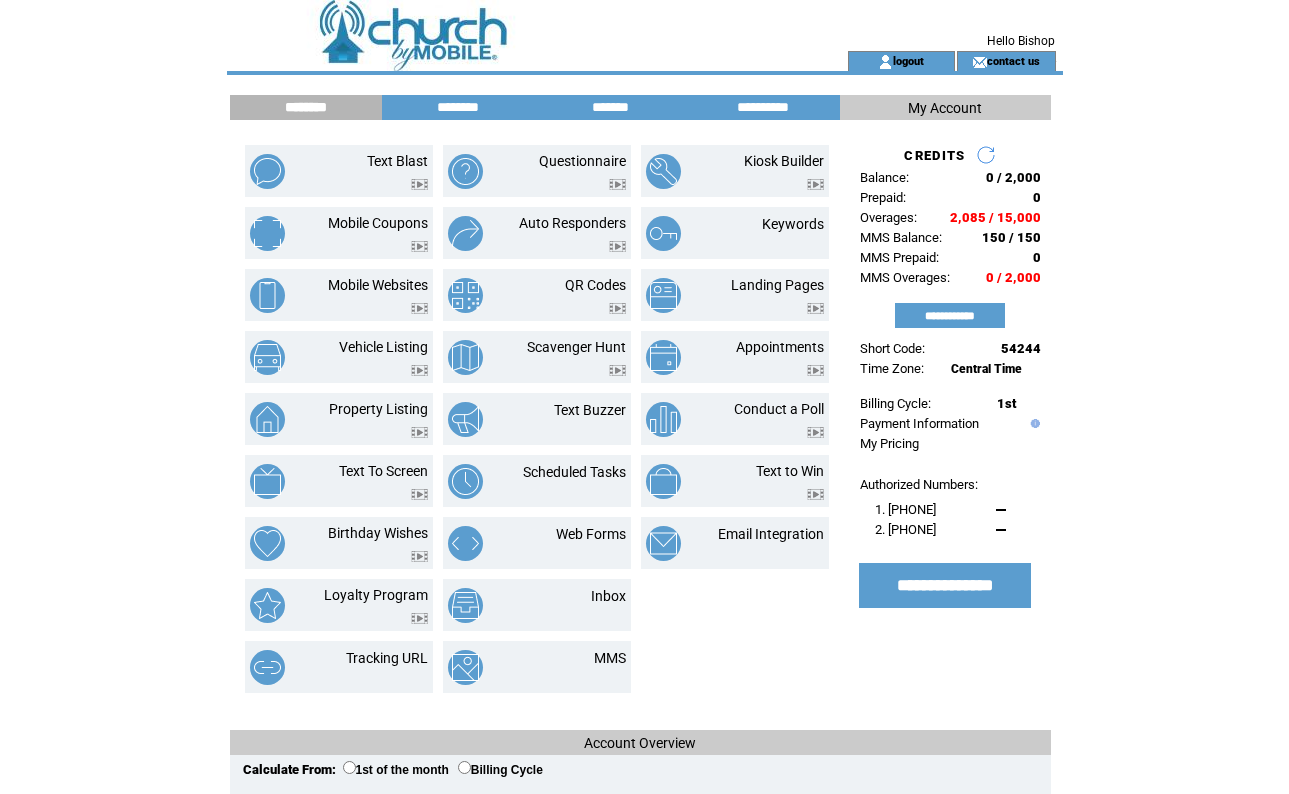 scroll, scrollTop: 0, scrollLeft: 0, axis: both 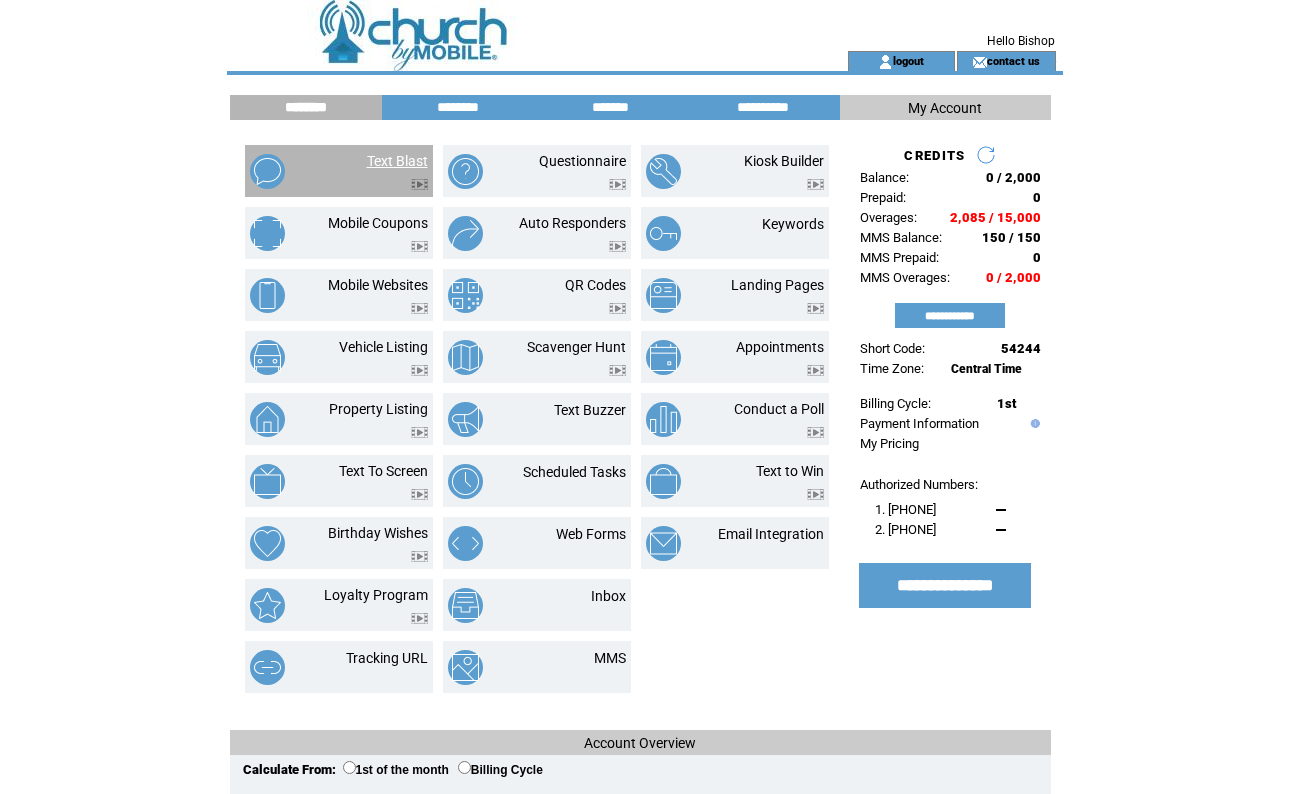 click on "Text Blast" at bounding box center [397, 161] 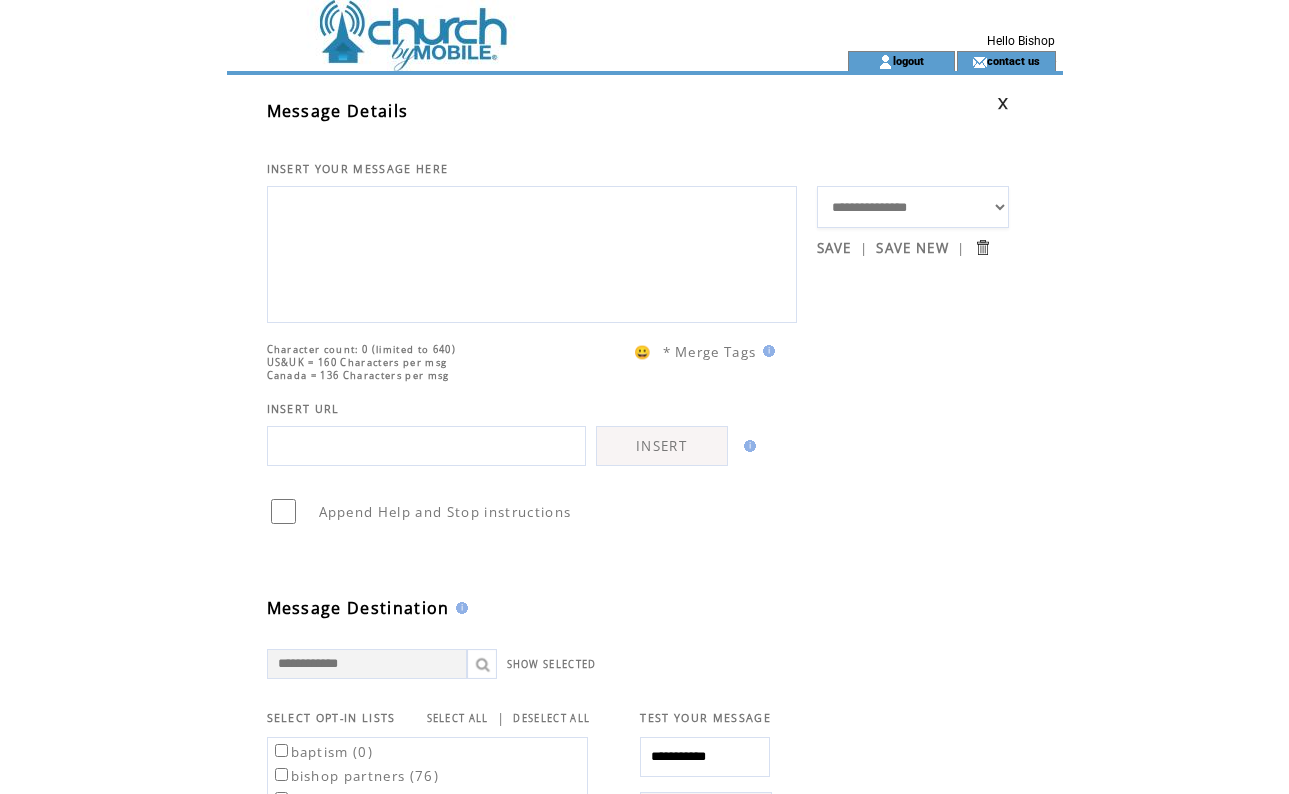 scroll, scrollTop: 0, scrollLeft: 0, axis: both 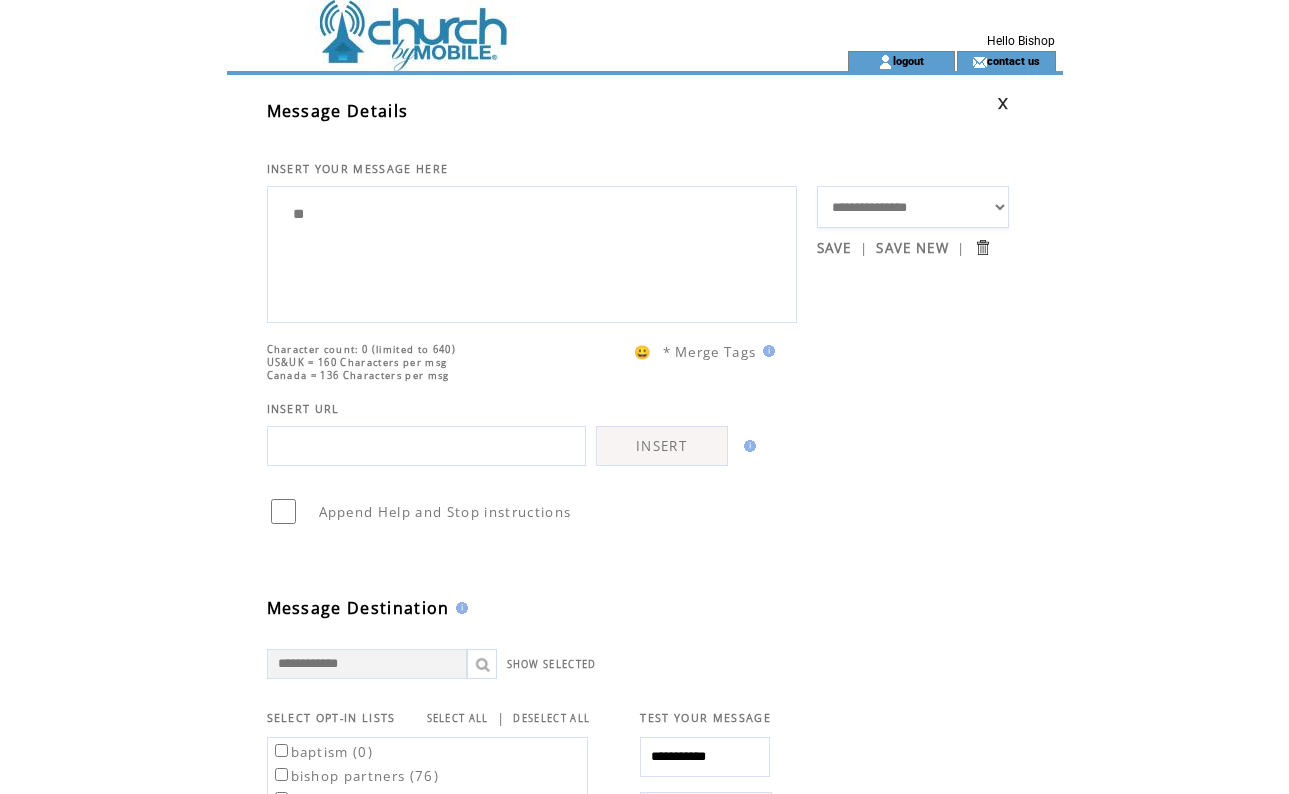 type on "*" 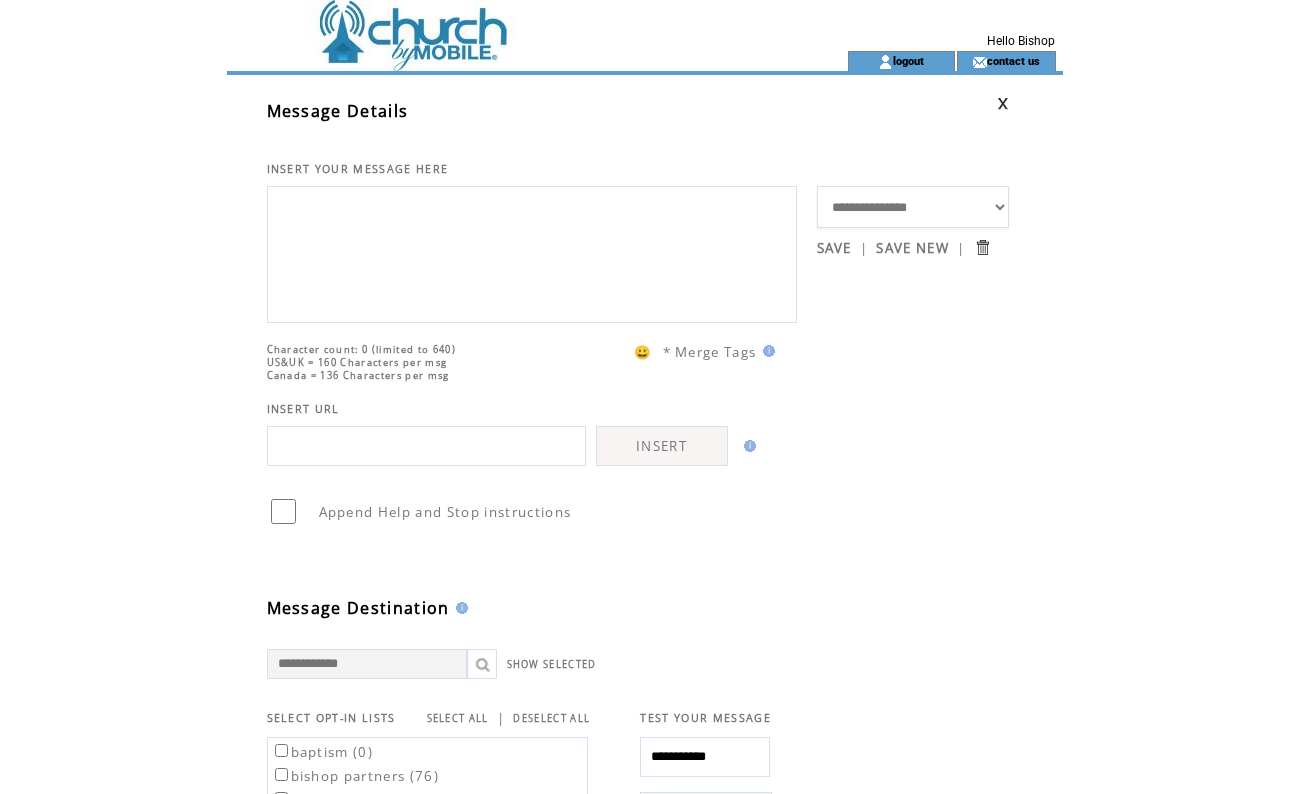 paste on "**********" 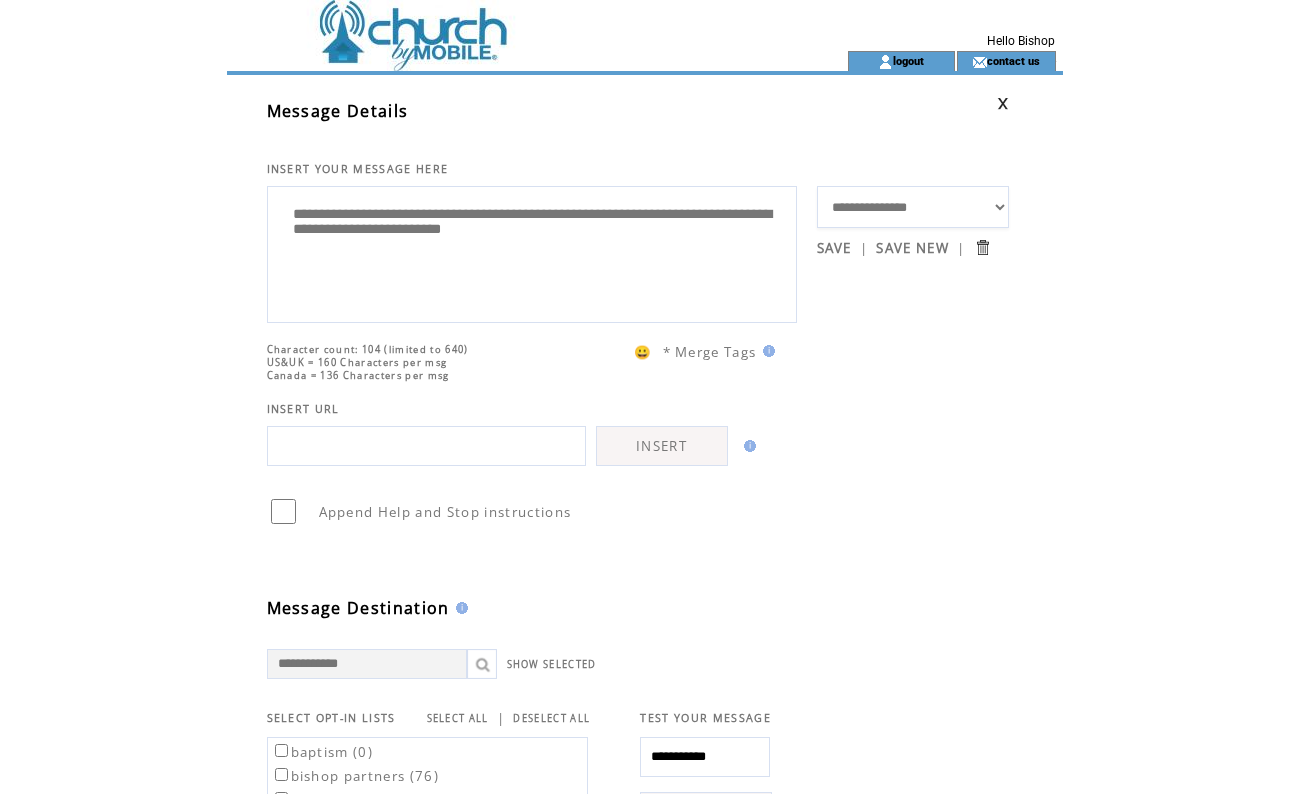 drag, startPoint x: 460, startPoint y: 232, endPoint x: 921, endPoint y: 252, distance: 461.43362 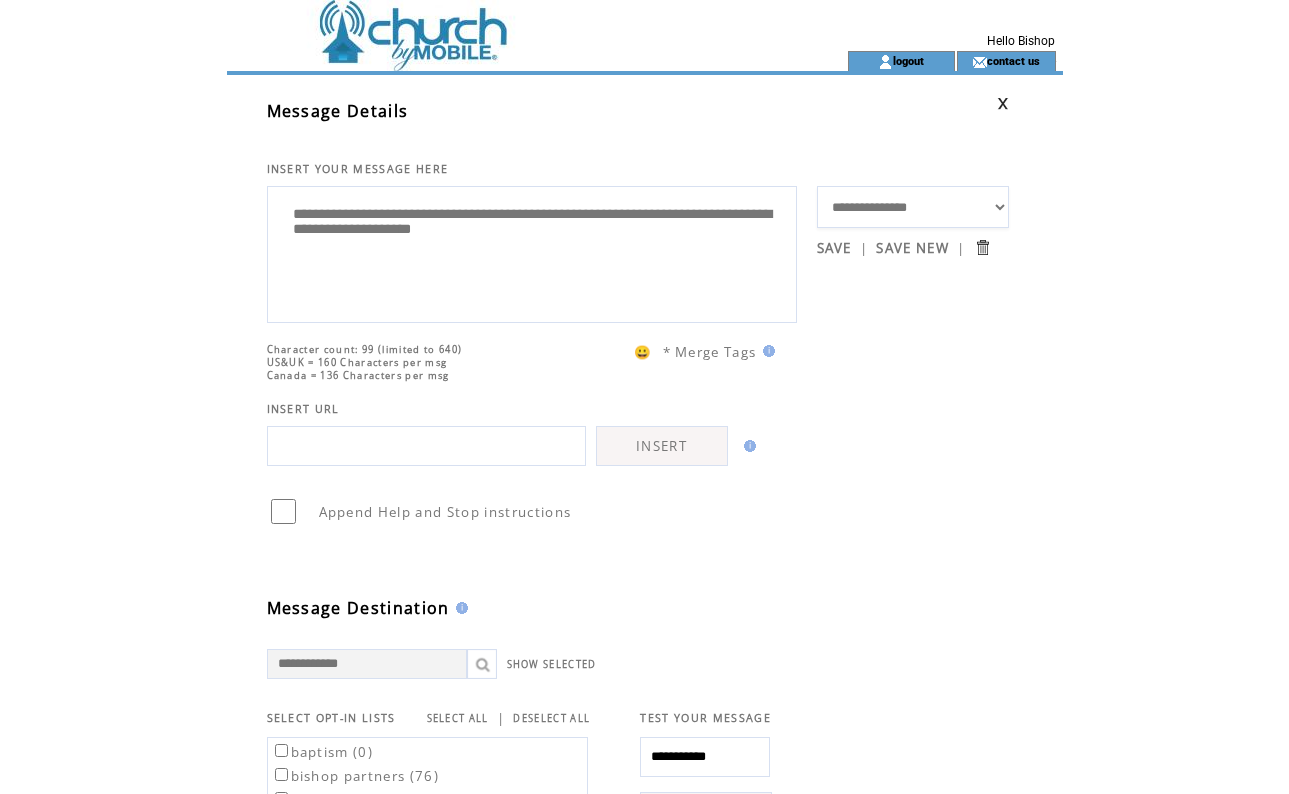 type on "**********" 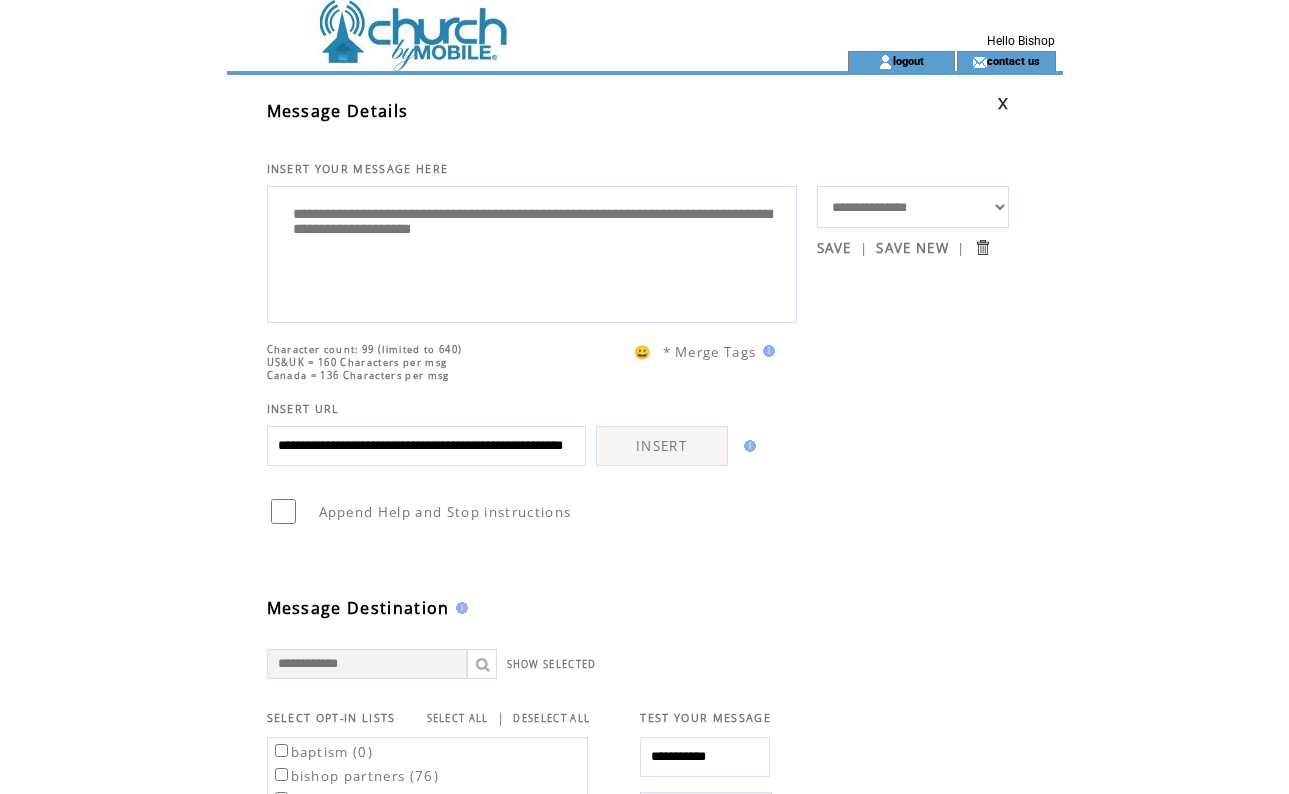 scroll, scrollTop: 0, scrollLeft: 153, axis: horizontal 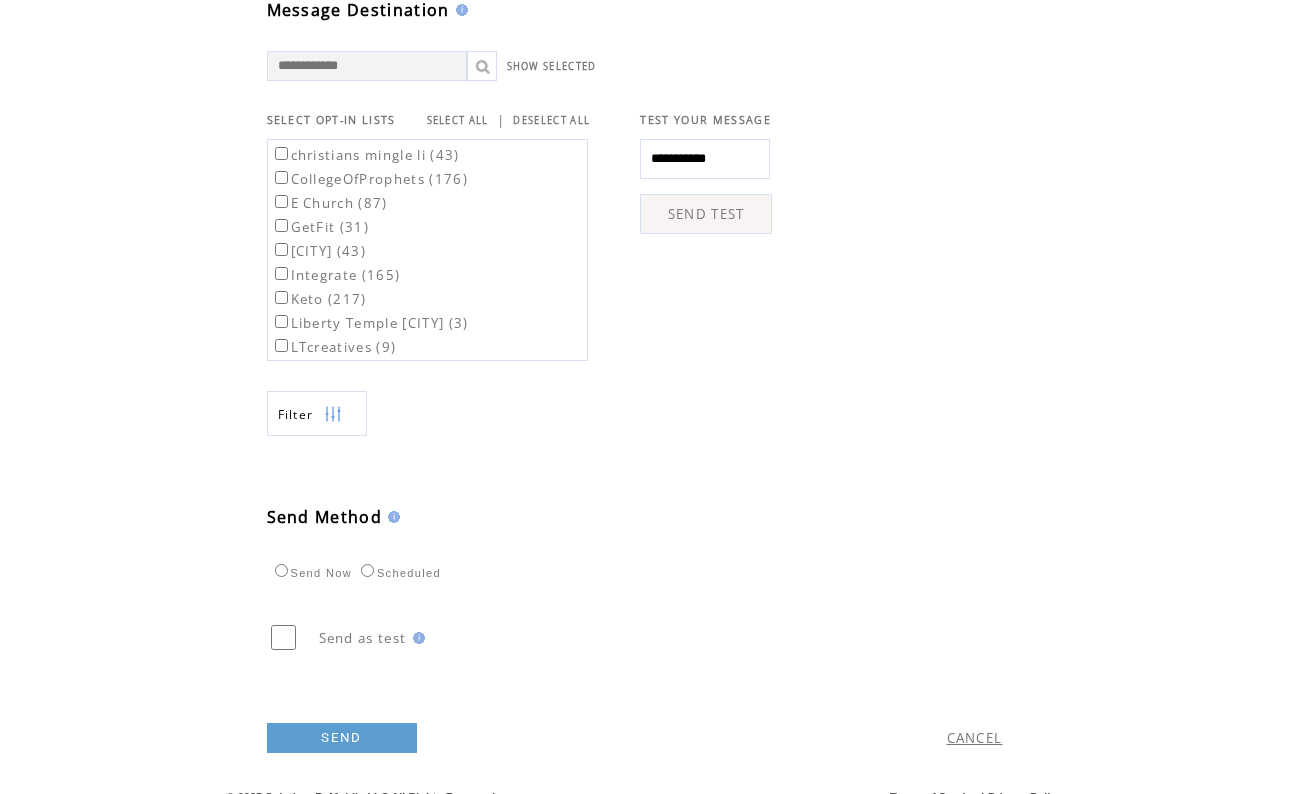 click on "SEND" at bounding box center [342, 738] 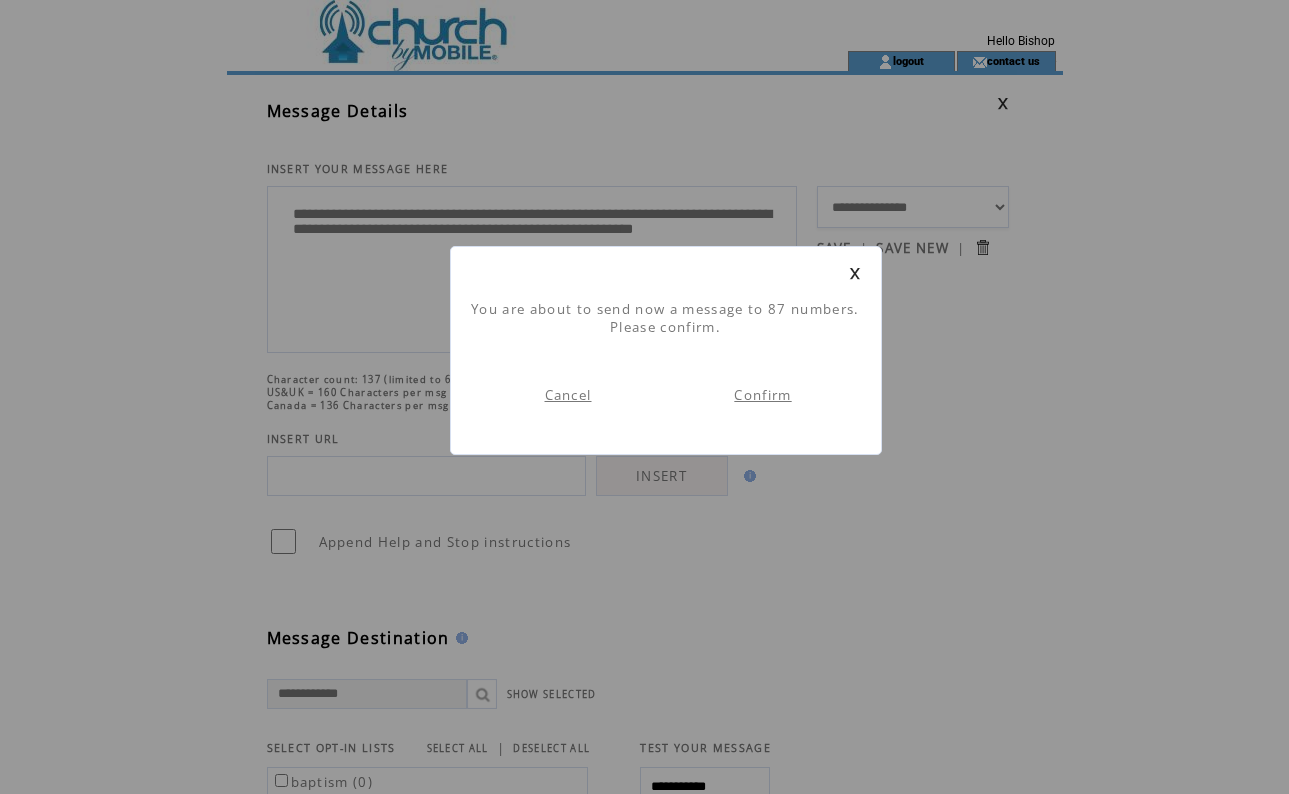 scroll, scrollTop: 1, scrollLeft: 0, axis: vertical 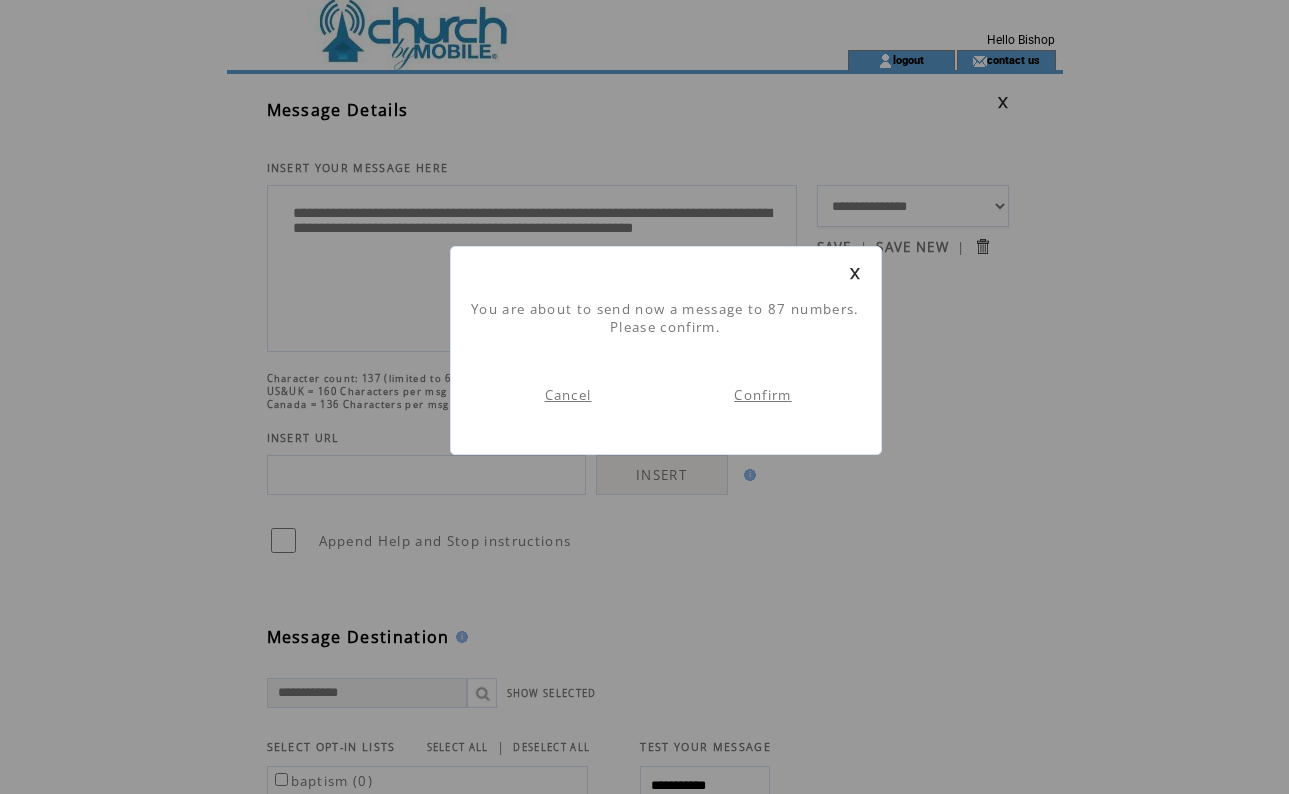 click on "Confirm" at bounding box center (762, 395) 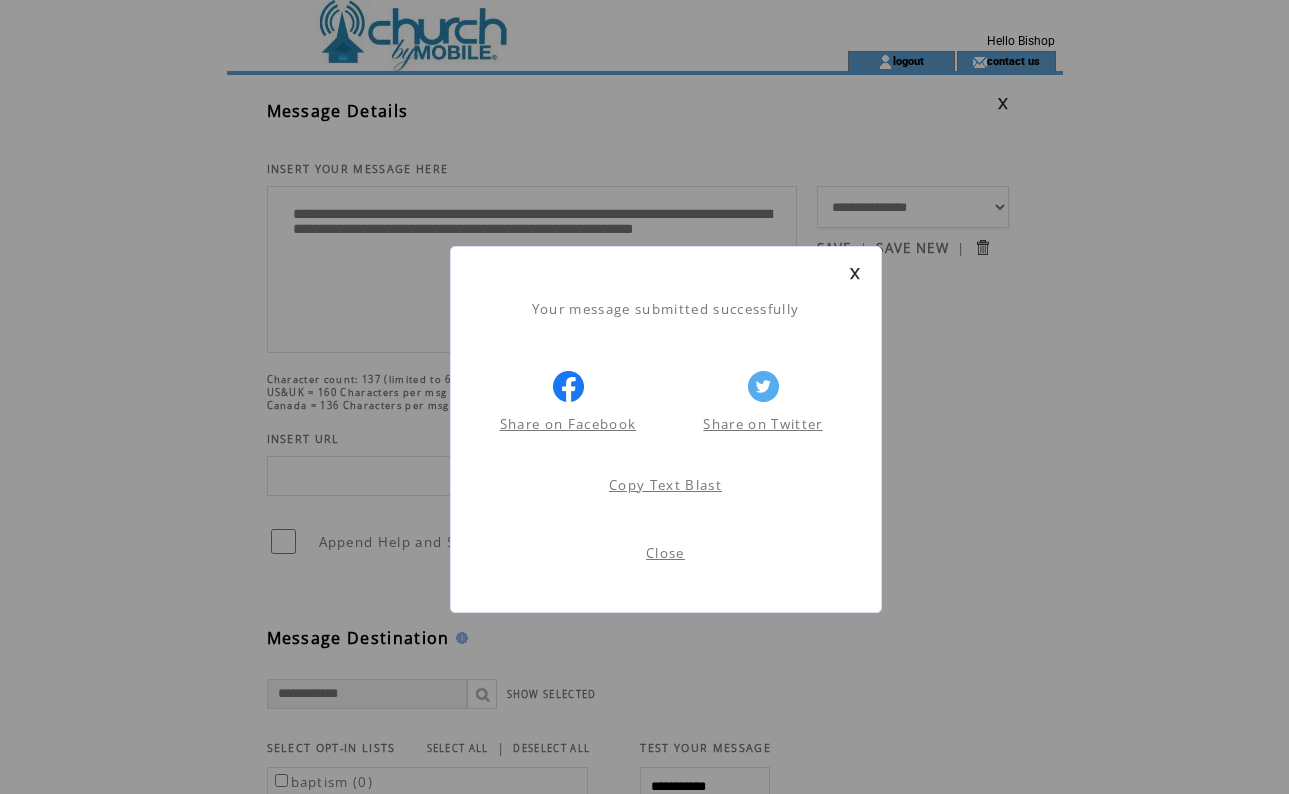 scroll, scrollTop: 1, scrollLeft: 0, axis: vertical 